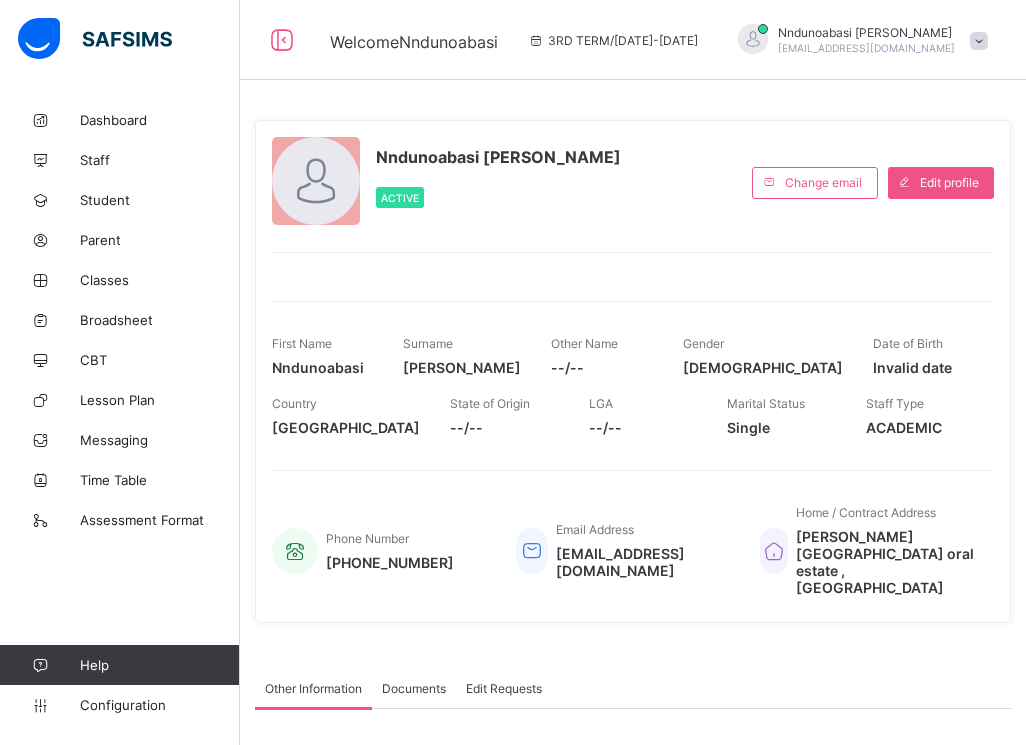 scroll, scrollTop: 0, scrollLeft: 0, axis: both 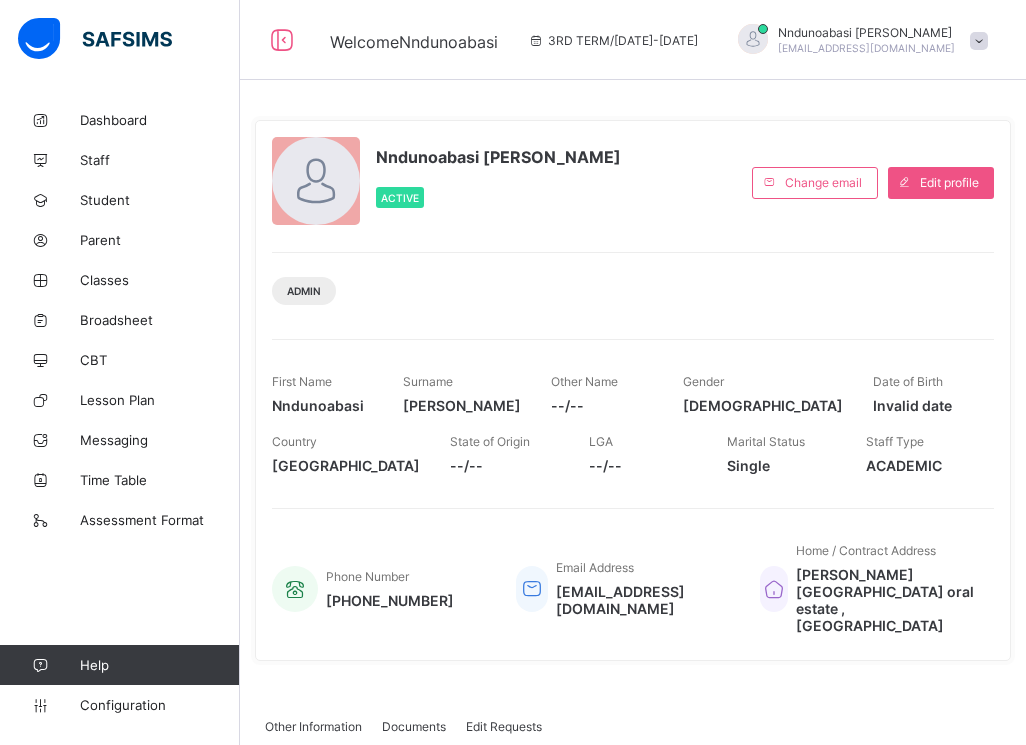 click on "Phone Number [PHONE_NUMBER]" at bounding box center [379, 588] 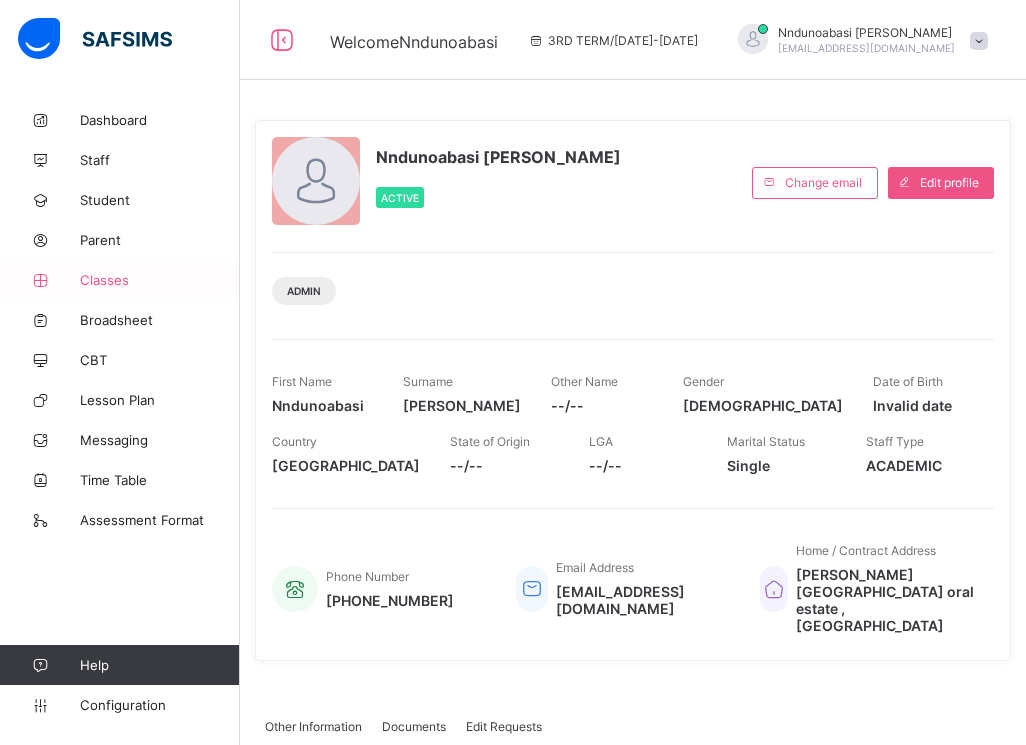 click on "Classes" at bounding box center [120, 280] 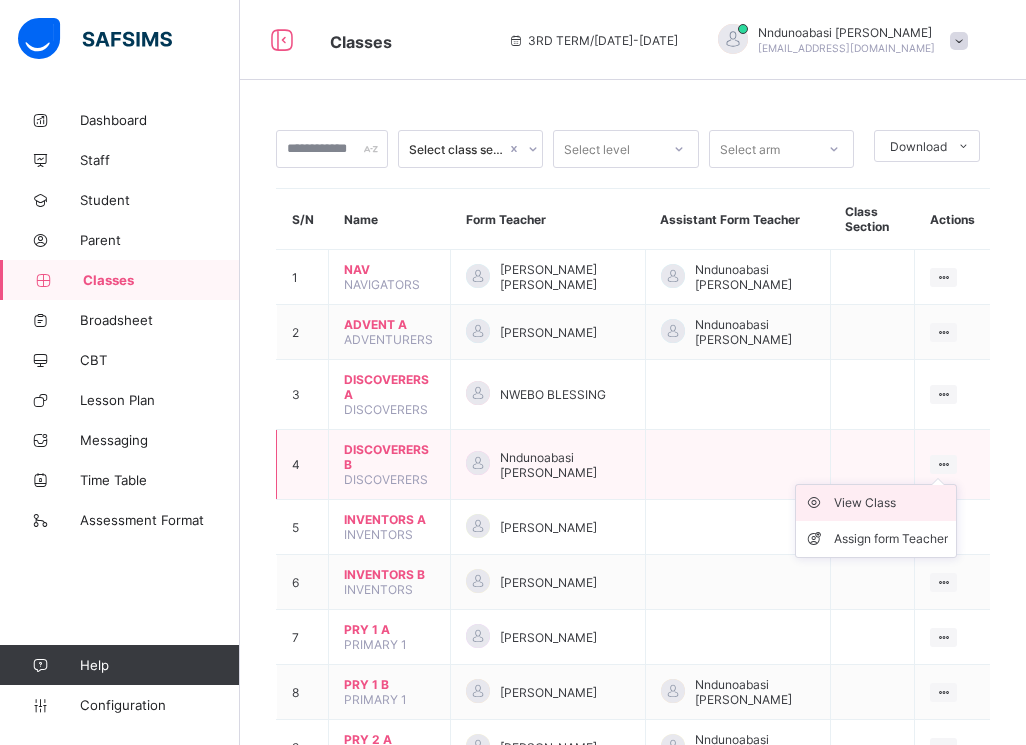 click on "View Class" at bounding box center (891, 503) 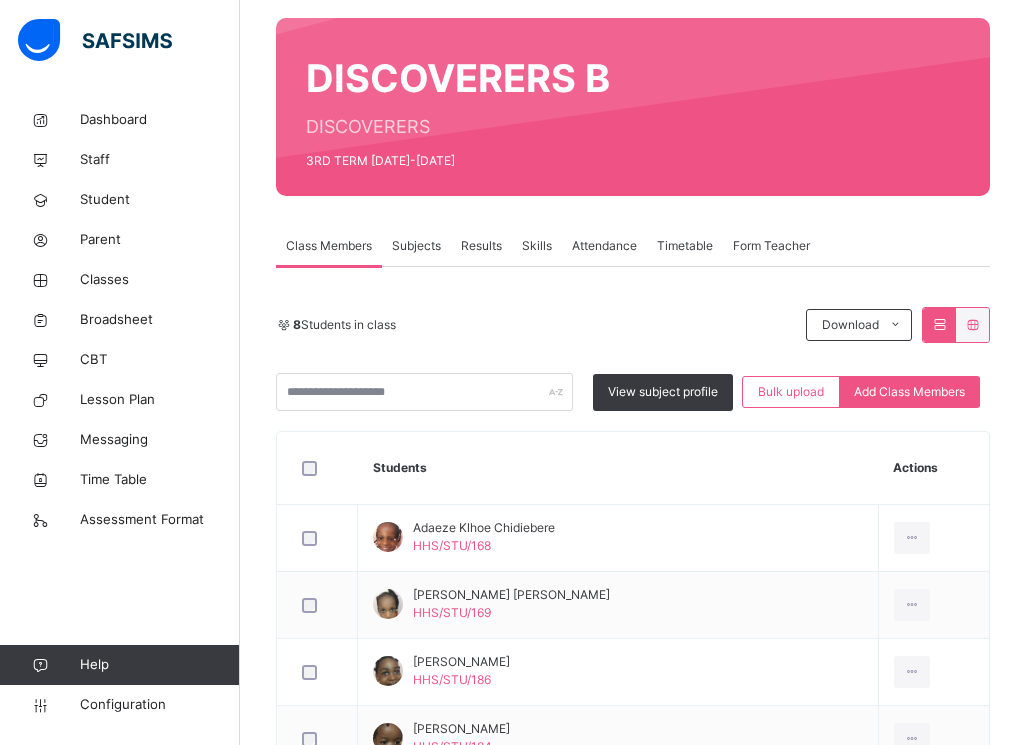 scroll, scrollTop: 120, scrollLeft: 0, axis: vertical 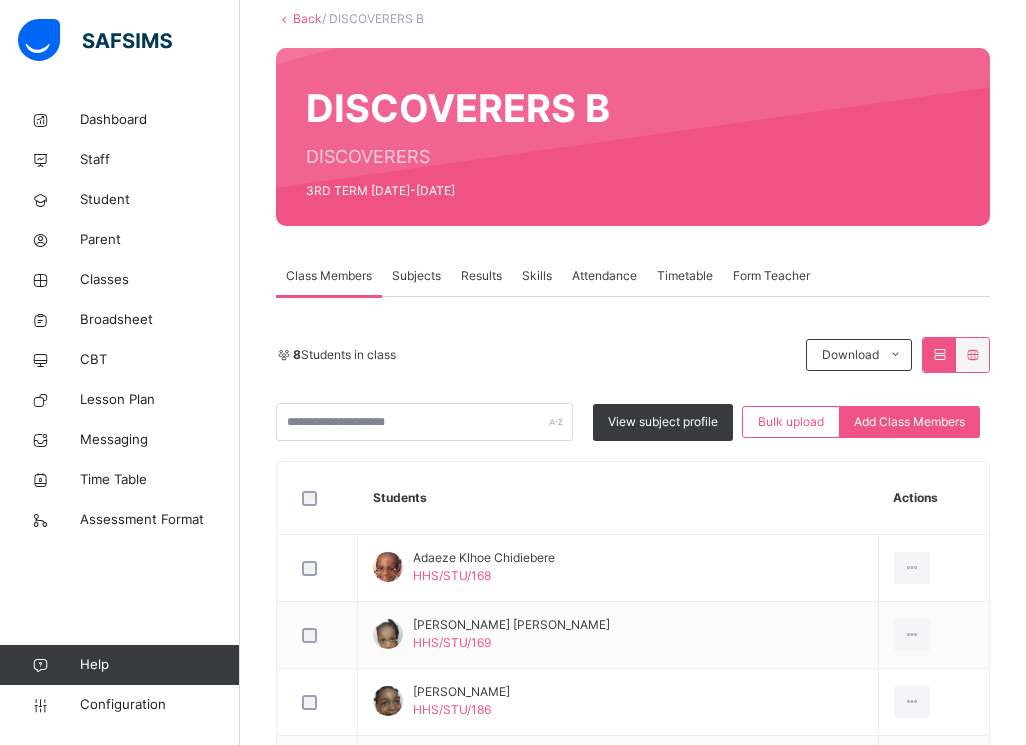 click on "Subjects" at bounding box center [416, 276] 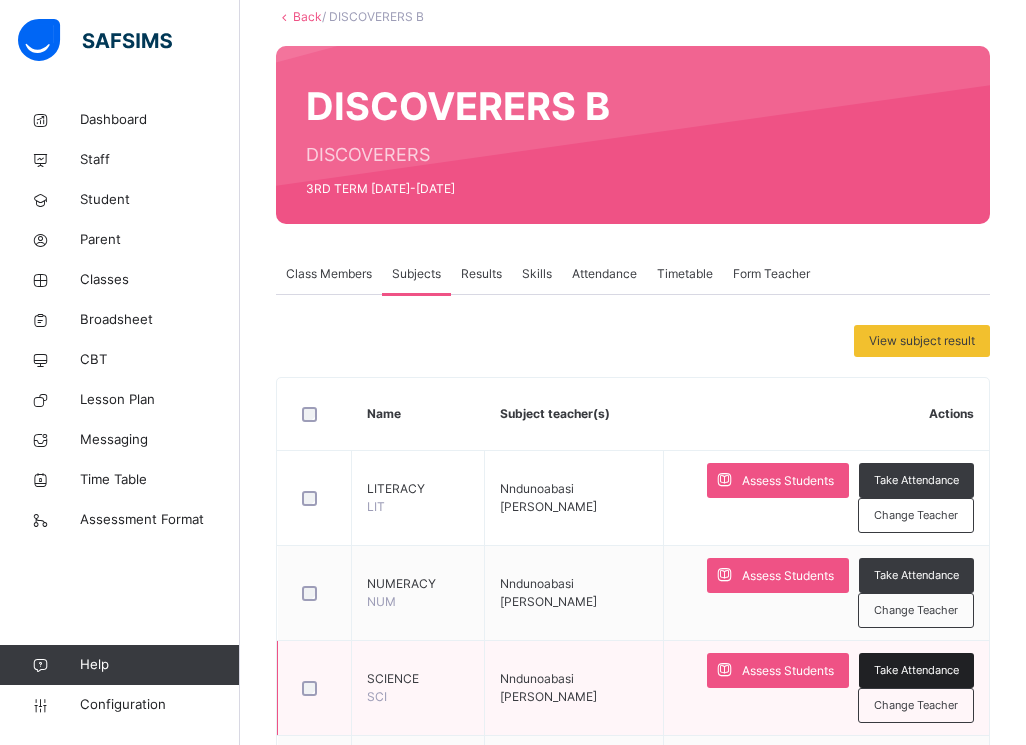 scroll, scrollTop: 120, scrollLeft: 0, axis: vertical 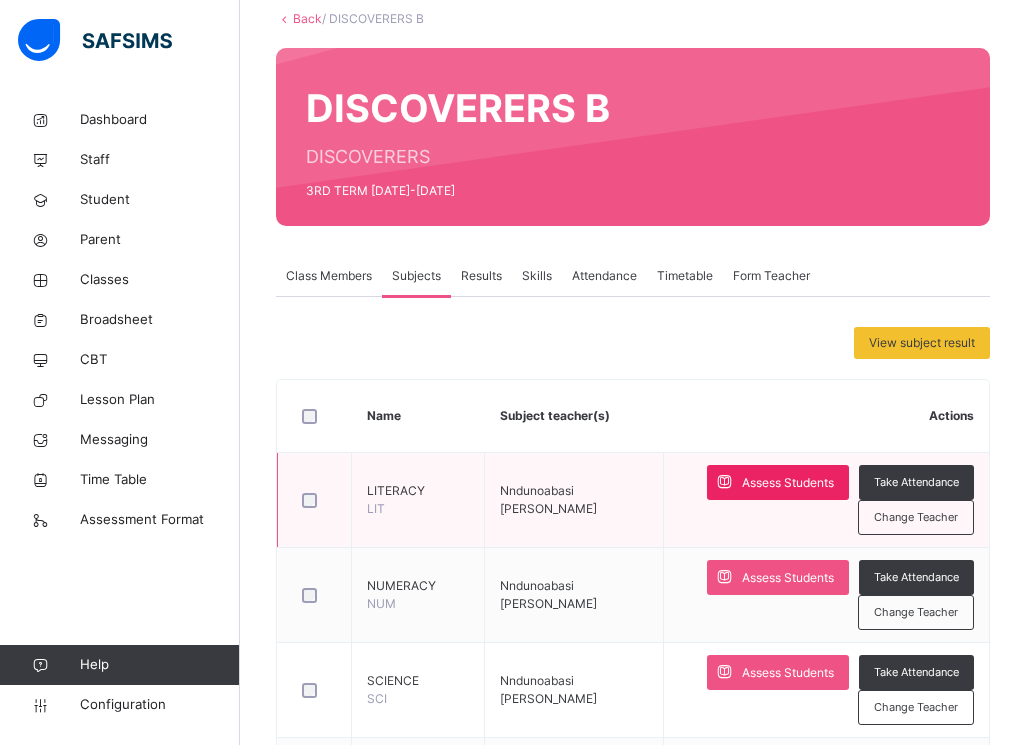 click on "Assess Students" at bounding box center [788, 483] 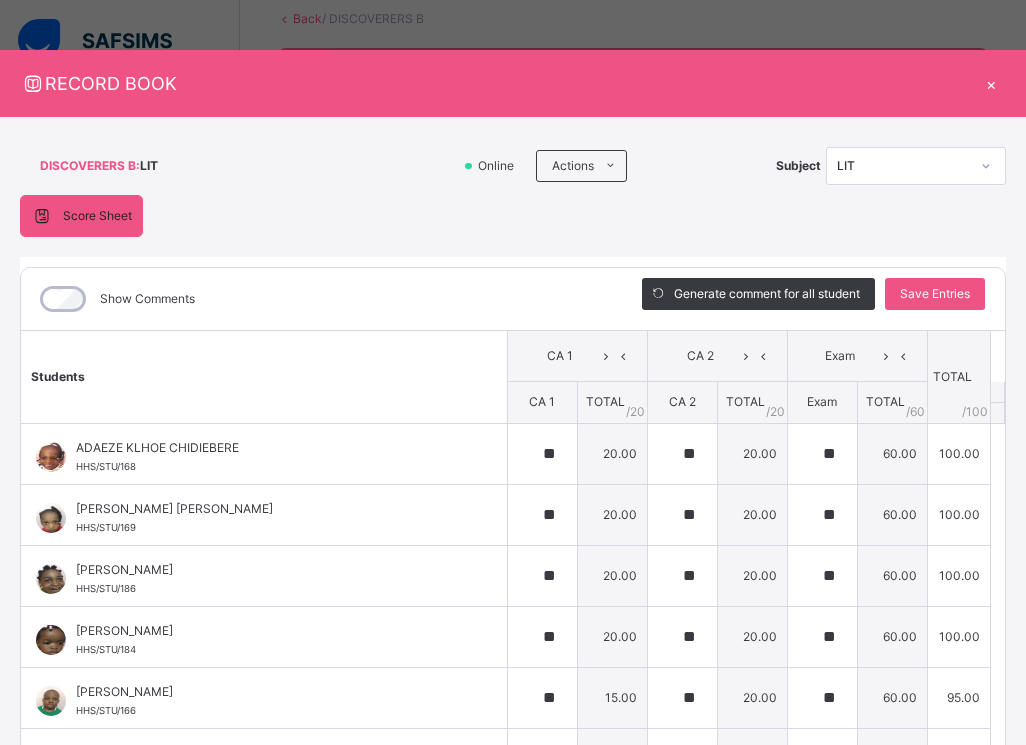 type on "**" 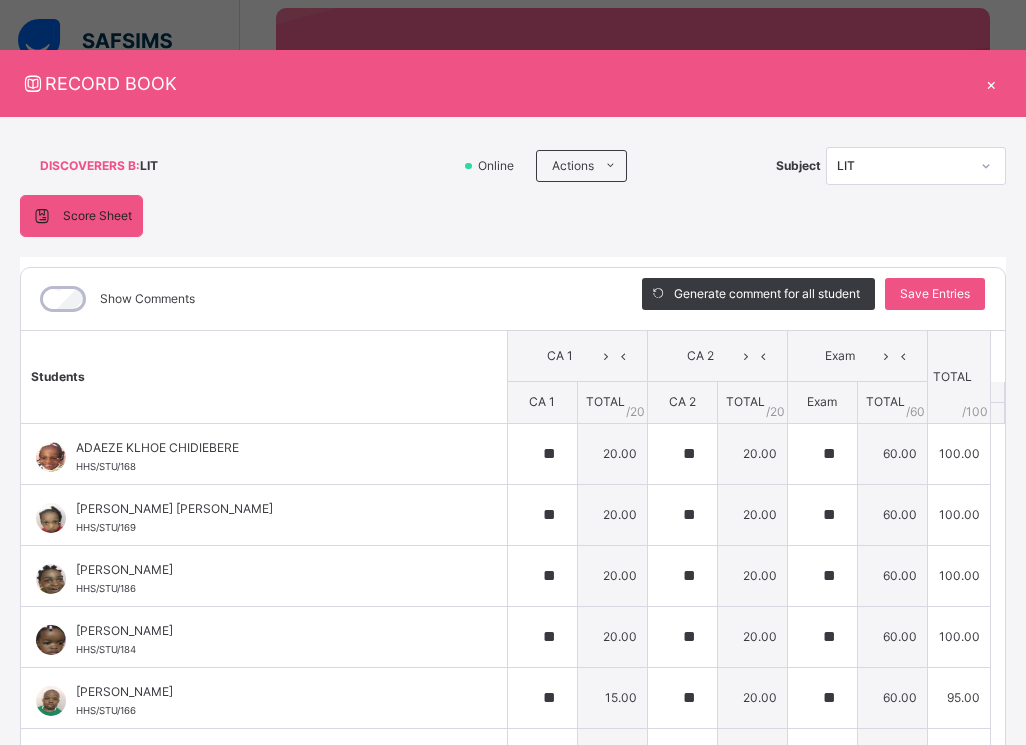 scroll, scrollTop: 200, scrollLeft: 0, axis: vertical 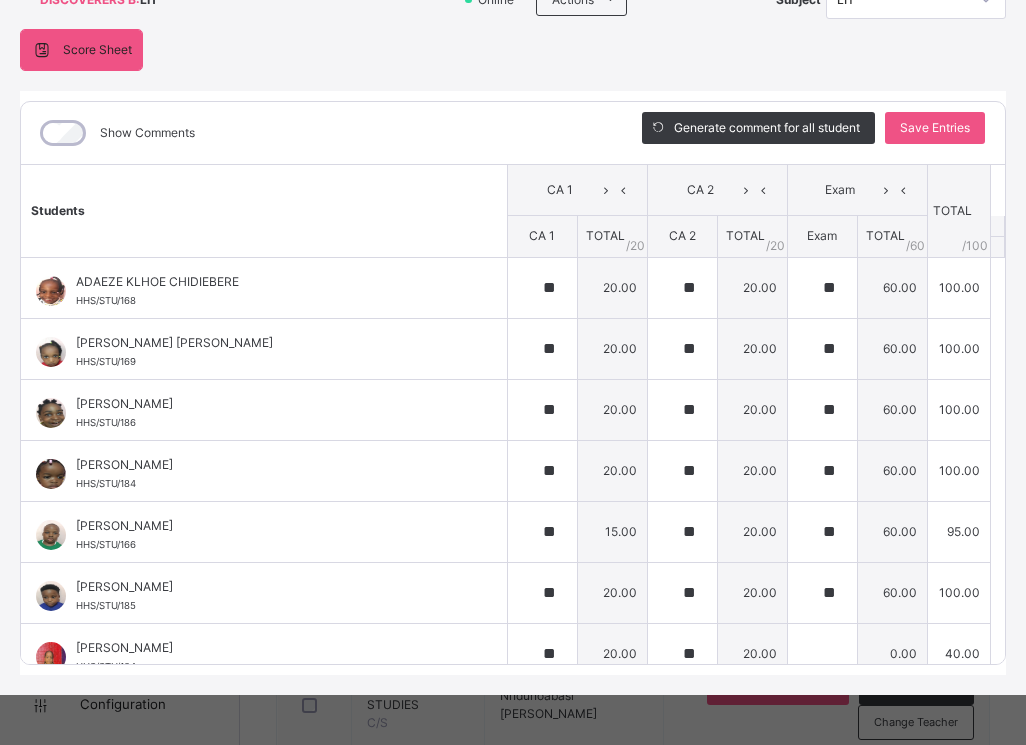click on "Students CA 1 CA 2 Exam TOTAL /100 Comment CA 1 TOTAL / 20 CA 2 TOTAL / 20 Exam TOTAL / 60 ADAEZE KLHOE CHIDIEBERE HHS/STU/168 ADAEZE KLHOE CHIDIEBERE HHS/STU/168 ** 20.00 ** 20.00 ** 60.00 100.00 Generate comment 0 / 250   ×   Subject Teacher’s Comment Generate and see in full the comment developed by the AI with an option to regenerate the comment JS ADAEZE KLHOE CHIDIEBERE   HHS/STU/168   Total 100.00  / 100.00 [PERSON_NAME] Bot   Regenerate     Use this comment   ADAORA [PERSON_NAME] HHS/STU/169 ADAORA [PERSON_NAME] HHS/STU/169 ** 20.00 ** 20.00 ** 60.00 100.00 Generate comment 0 / 250   ×   Subject Teacher’s Comment Generate and see in full the comment developed by the AI with an option to regenerate the comment JS ADAORA [PERSON_NAME]   HHS/STU/169   Total 100.00  / 100.00 [PERSON_NAME] Bot   Regenerate     Use this comment   [PERSON_NAME] HHS/STU/186 Arin  Ose HHS/STU/186 ** 20.00 ** 20.00 ** 60.00 100.00 Generate comment 0 / 250   ×   Subject Teacher’s Comment JS Arin  Ose   HHS/STU/186   Total 100.00  /" at bounding box center (513, 455) 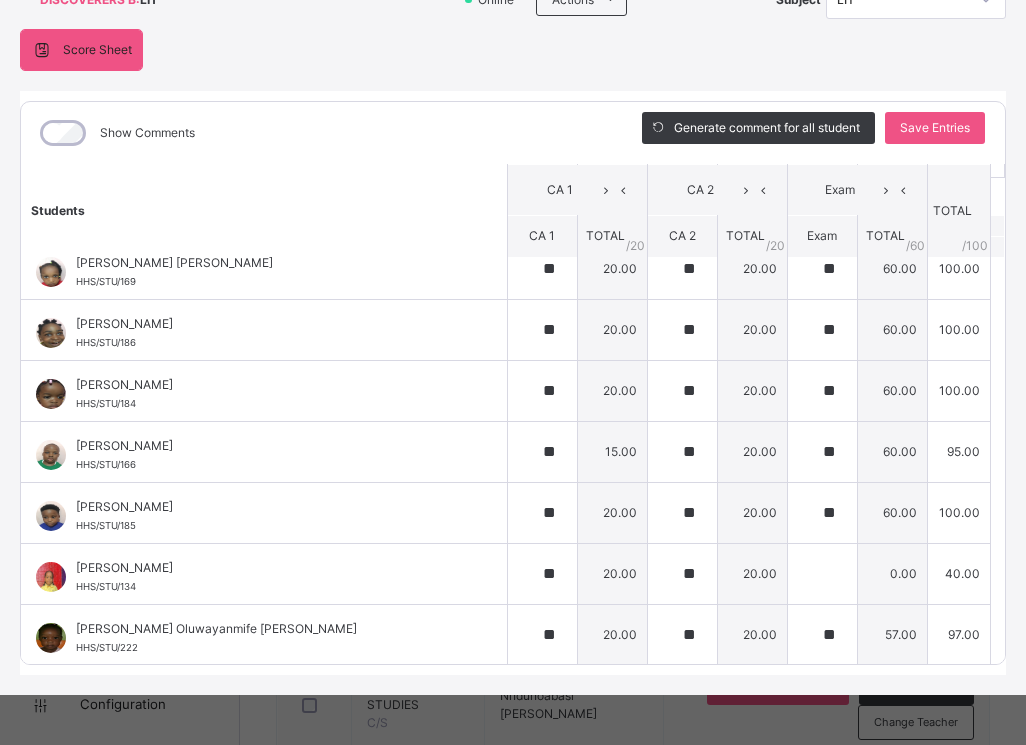 scroll, scrollTop: 82, scrollLeft: 0, axis: vertical 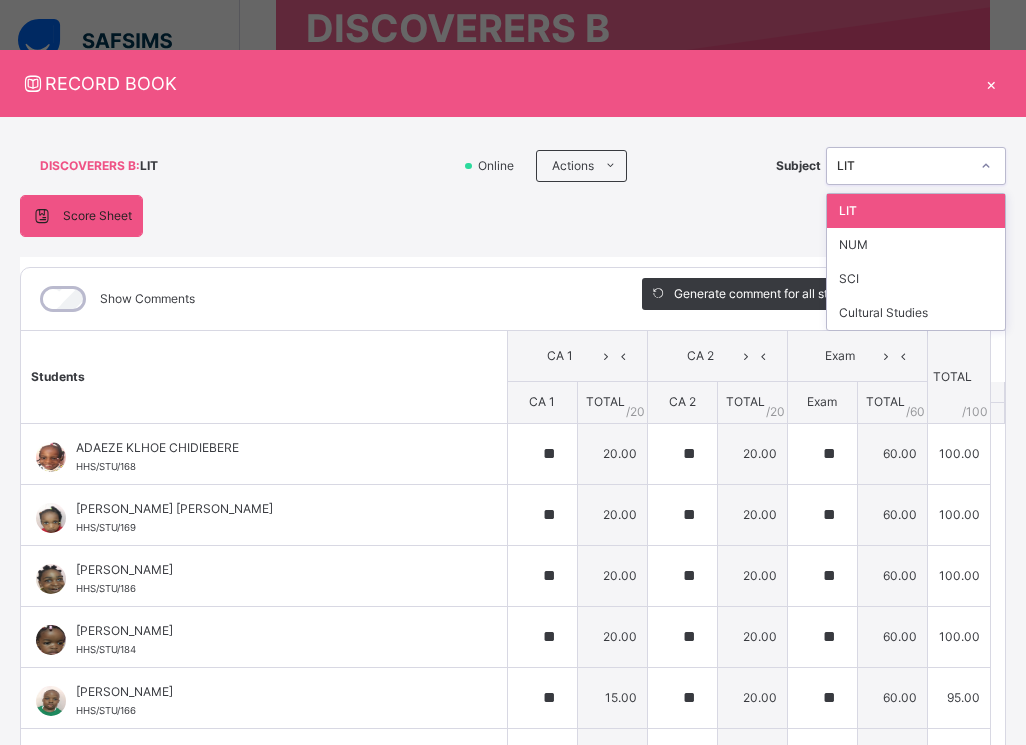 click 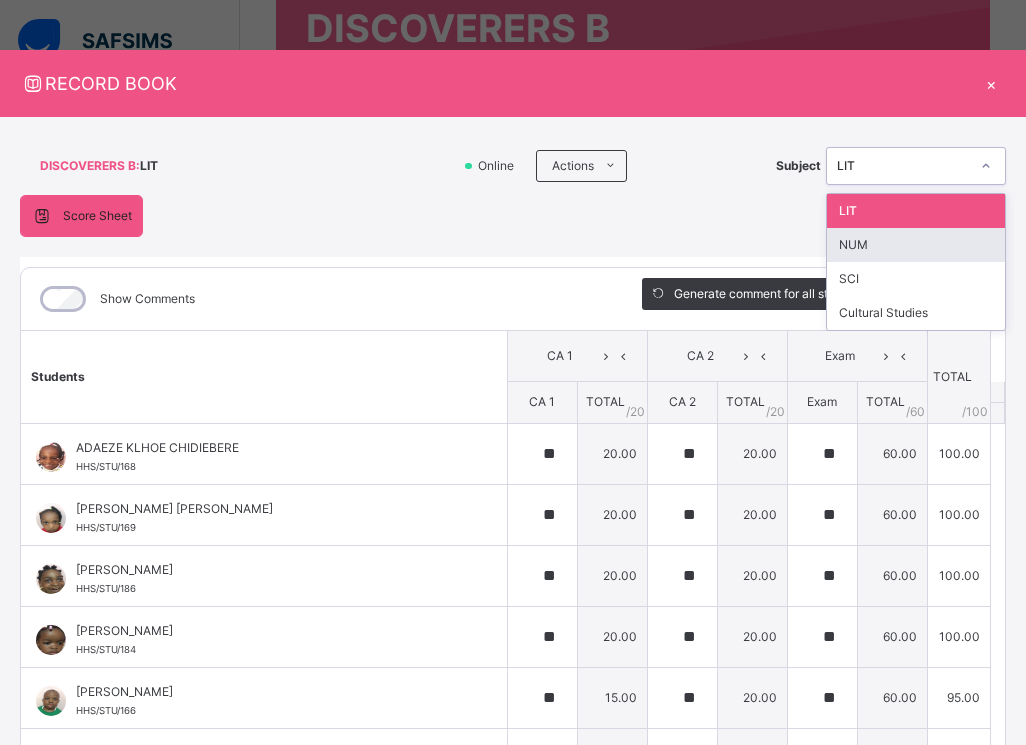 click on "NUM" at bounding box center (916, 245) 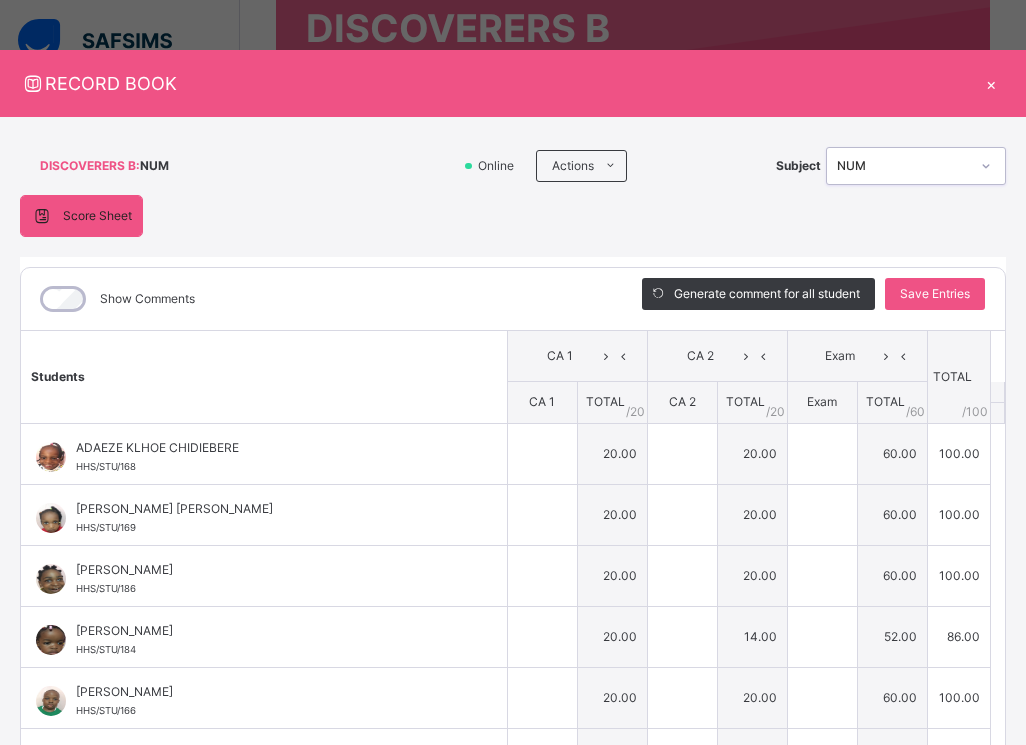 type on "**" 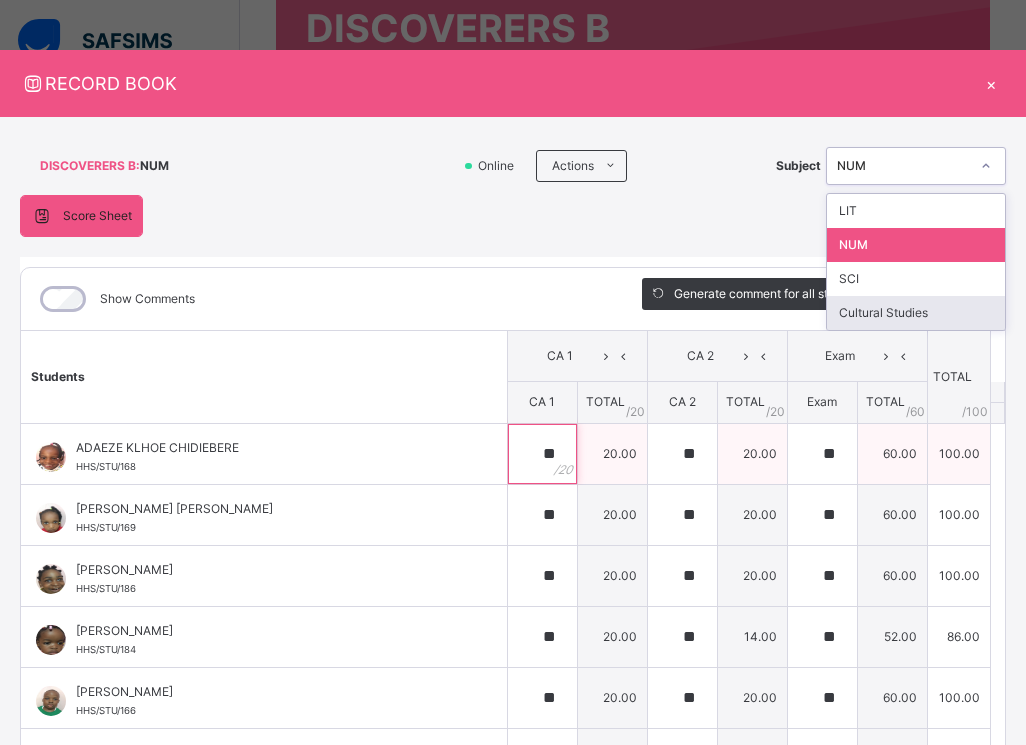 click on "**" at bounding box center [542, 454] 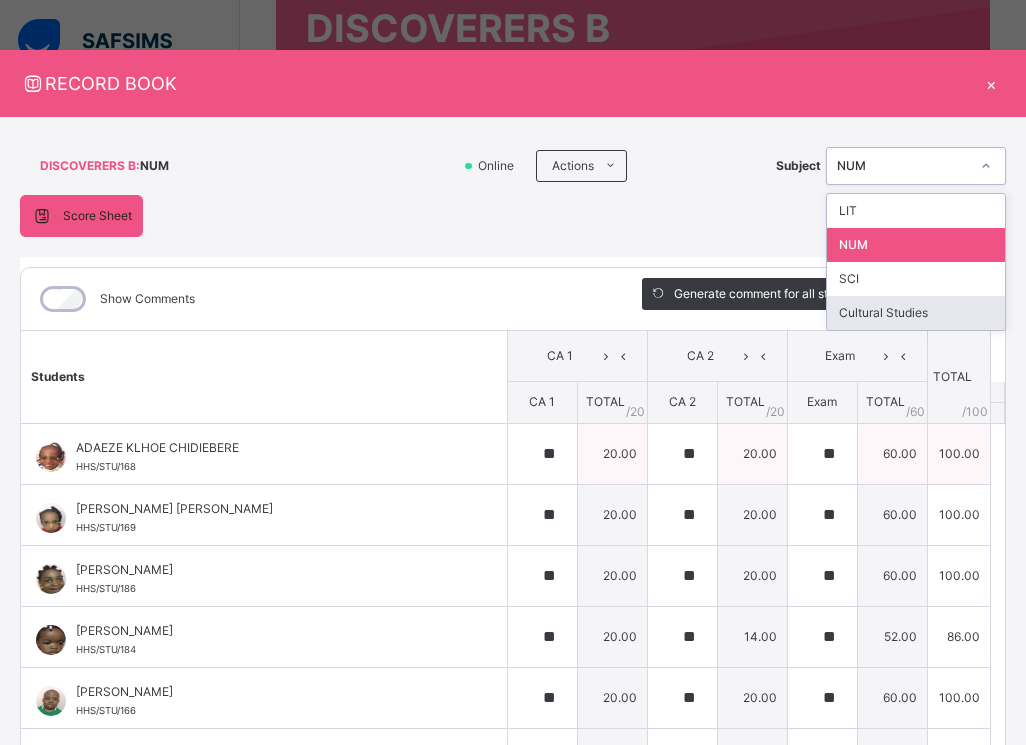 click on "**" at bounding box center [542, 454] 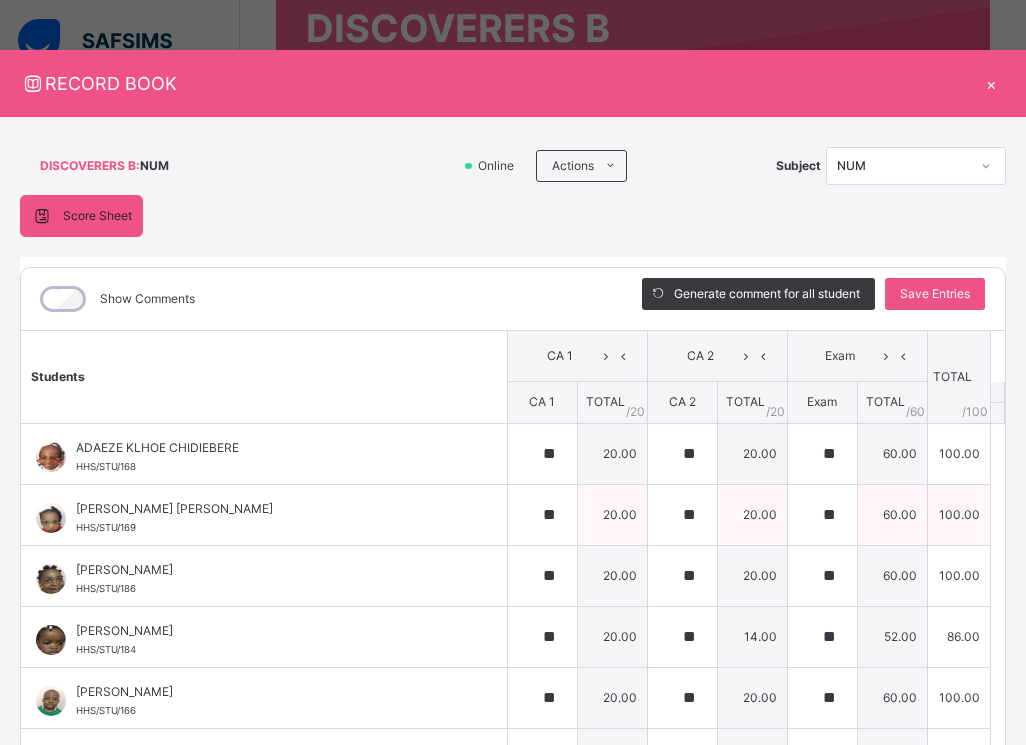 click on "[PERSON_NAME] [PERSON_NAME] HHS/STU/169" at bounding box center (269, 518) 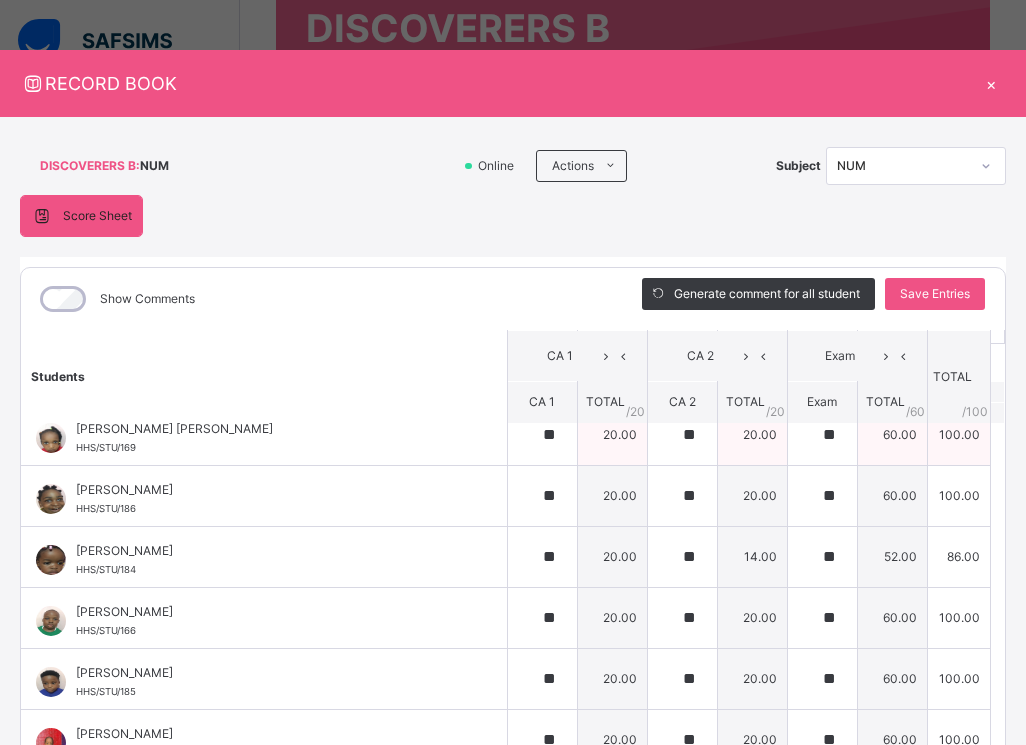 scroll, scrollTop: 82, scrollLeft: 0, axis: vertical 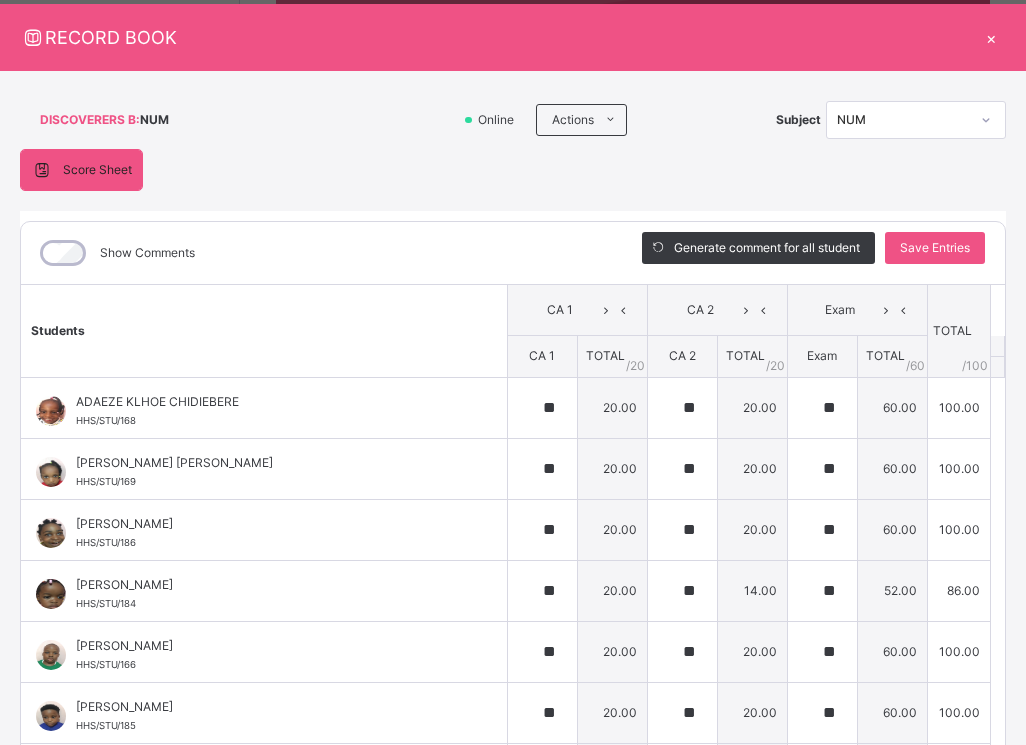 click on "DISCOVERERS   B :   NUM Online Actions  Download Empty Score Sheet  Upload/map score sheet Subject  NUM Happy Hearts School Date: [DATE] 2:43:13 pm Score Sheet Score Sheet Show Comments   Generate comment for all student   Save Entries Class Level:  DISCOVERERS   B Subject:  NUM Session:  2024/2025 Session Session:  3RD TERM Students [GEOGRAPHIC_DATA] 1 CA 2 Exam TOTAL /100 Comment CA 1 TOTAL / 20 CA 2 TOTAL / 20 Exam TOTAL / 60 ADAEZE KLHOE CHIDIEBERE HHS/STU/168 ADAEZE KLHOE CHIDIEBERE HHS/STU/168 ** 20.00 ** 20.00 ** 60.00 100.00 Generate comment 0 / 250   ×   Subject Teacher’s Comment Generate and see in full the comment developed by the AI with an option to regenerate the comment JS ADAEZE KLHOE CHIDIEBERE   HHS/STU/168   Total 100.00  / 100.00 [PERSON_NAME] Bot   Regenerate     Use this comment   ADAORA [PERSON_NAME] HHS/STU/169 ADAORA [PERSON_NAME] HHS/STU/169 ** 20.00 ** 20.00 ** 60.00 100.00 Generate comment 0 / 250   ×   Subject Teacher’s Comment JS ADAORA [PERSON_NAME]   HHS/STU/169   Total 100.00" at bounding box center [513, 443] 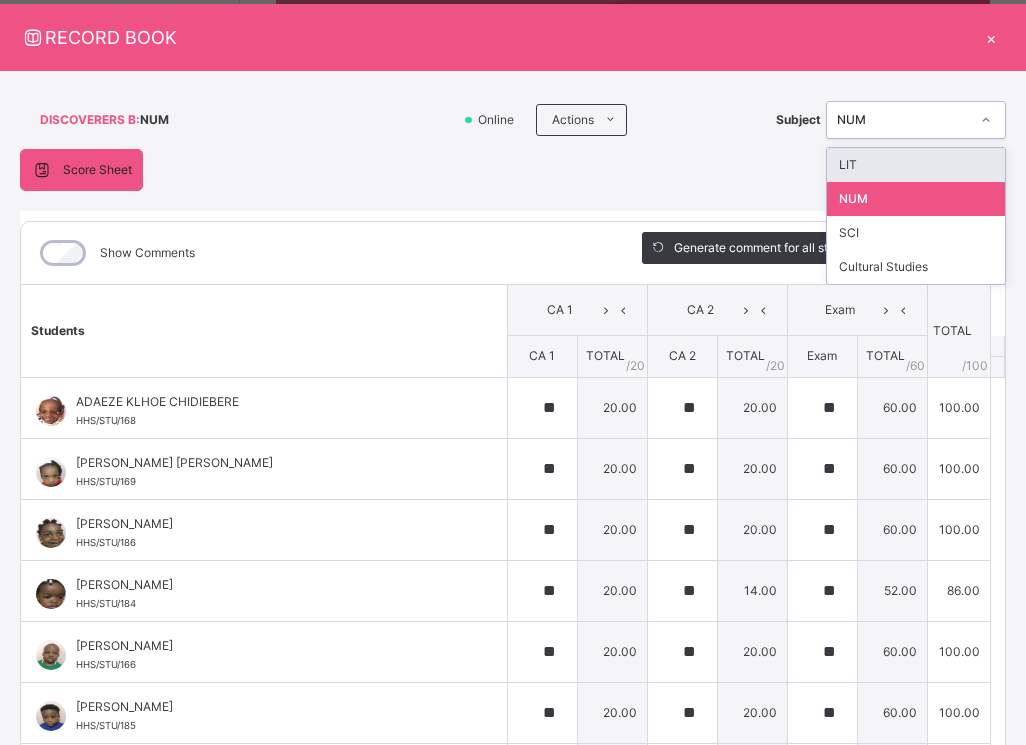 click 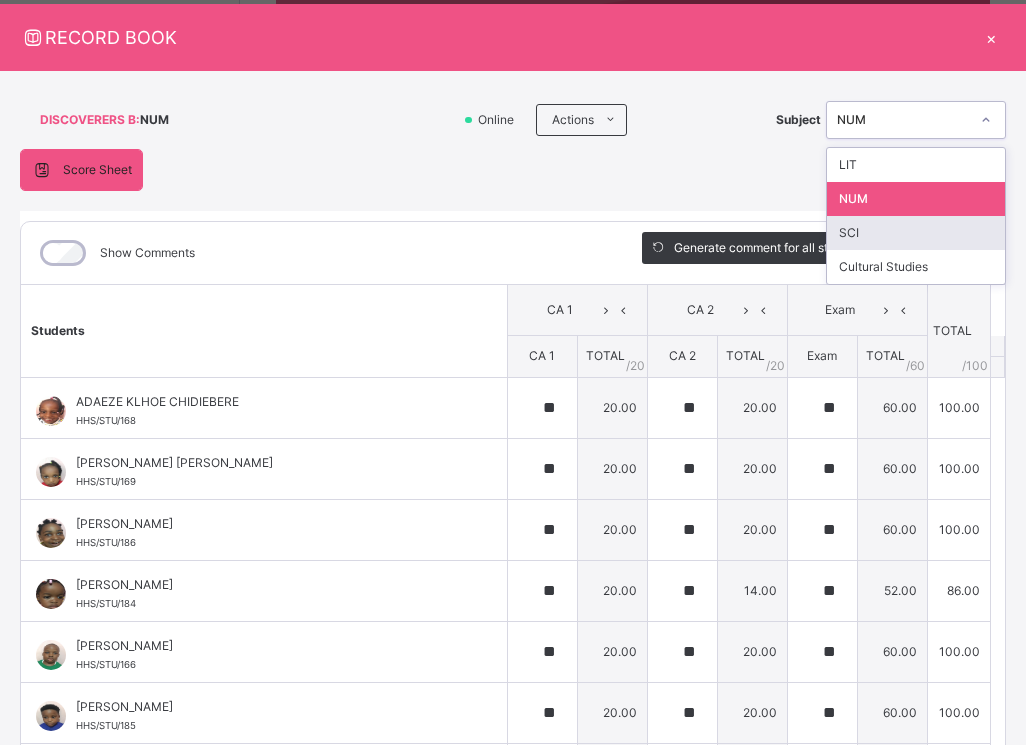 click on "SCI" at bounding box center (916, 233) 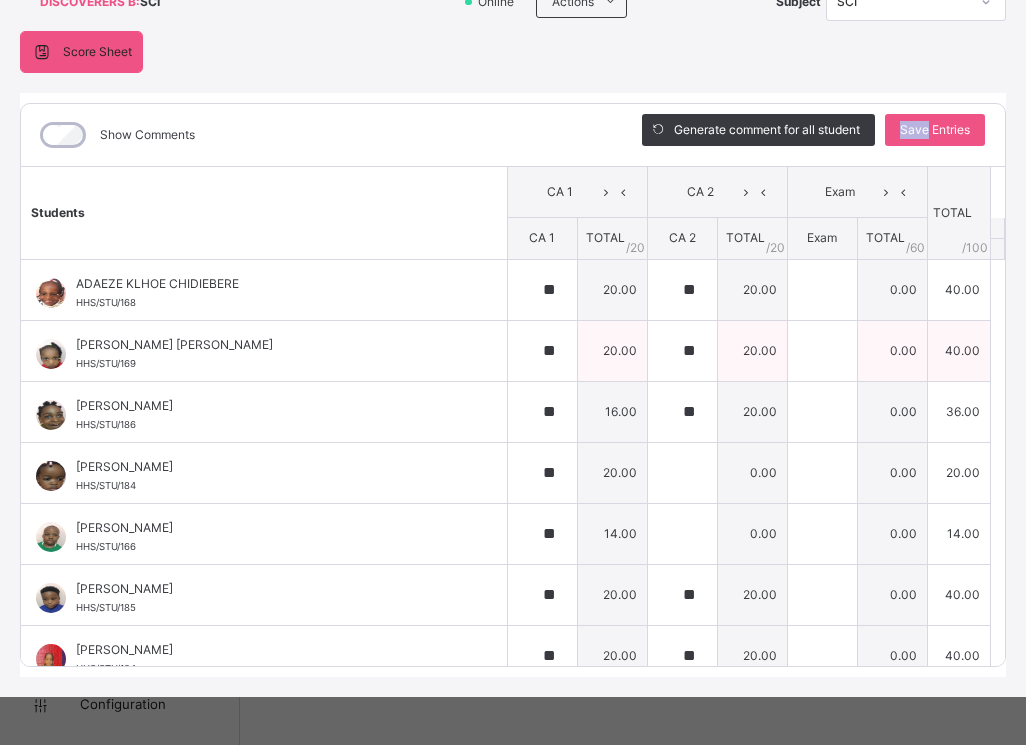 scroll, scrollTop: 166, scrollLeft: 0, axis: vertical 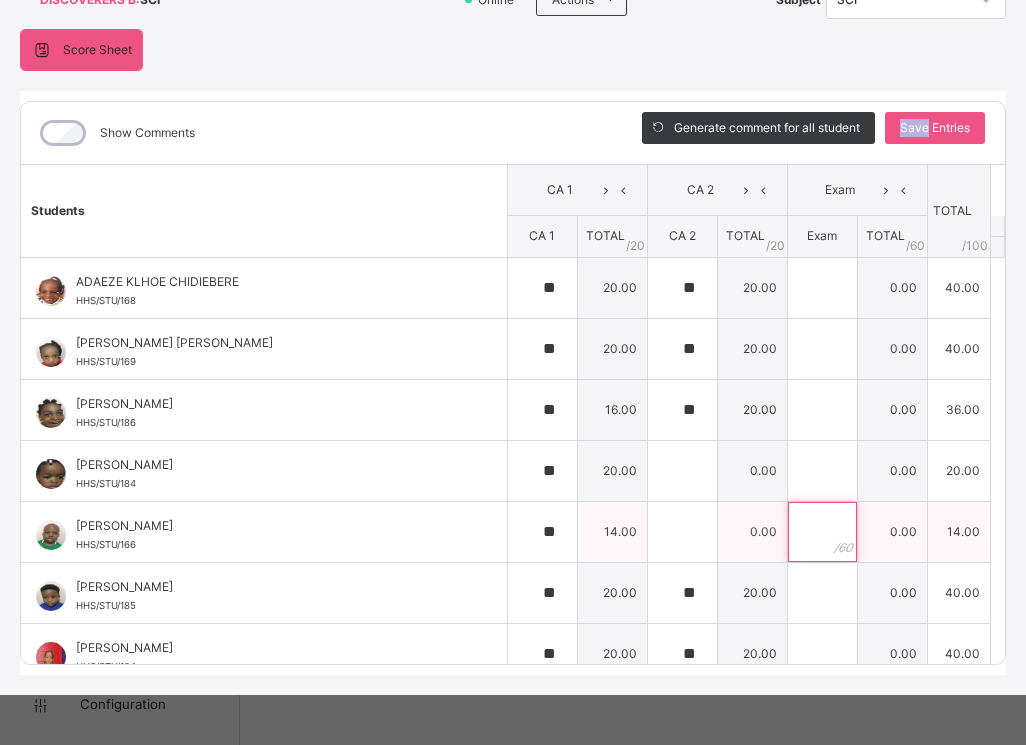 click at bounding box center [822, 532] 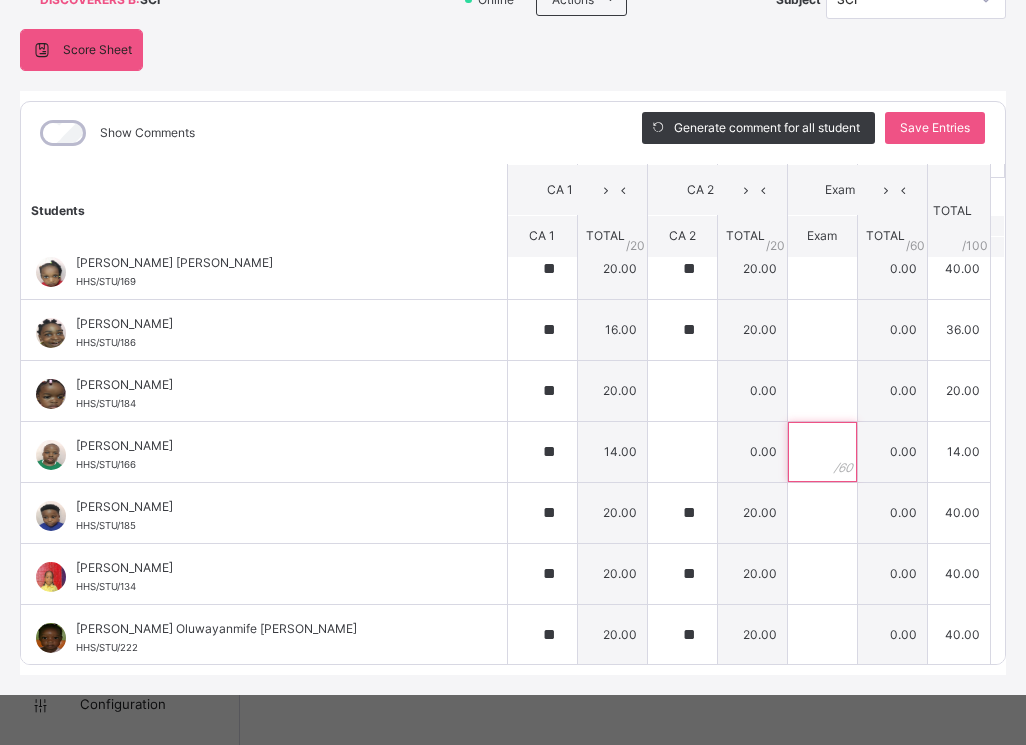 scroll, scrollTop: 82, scrollLeft: 0, axis: vertical 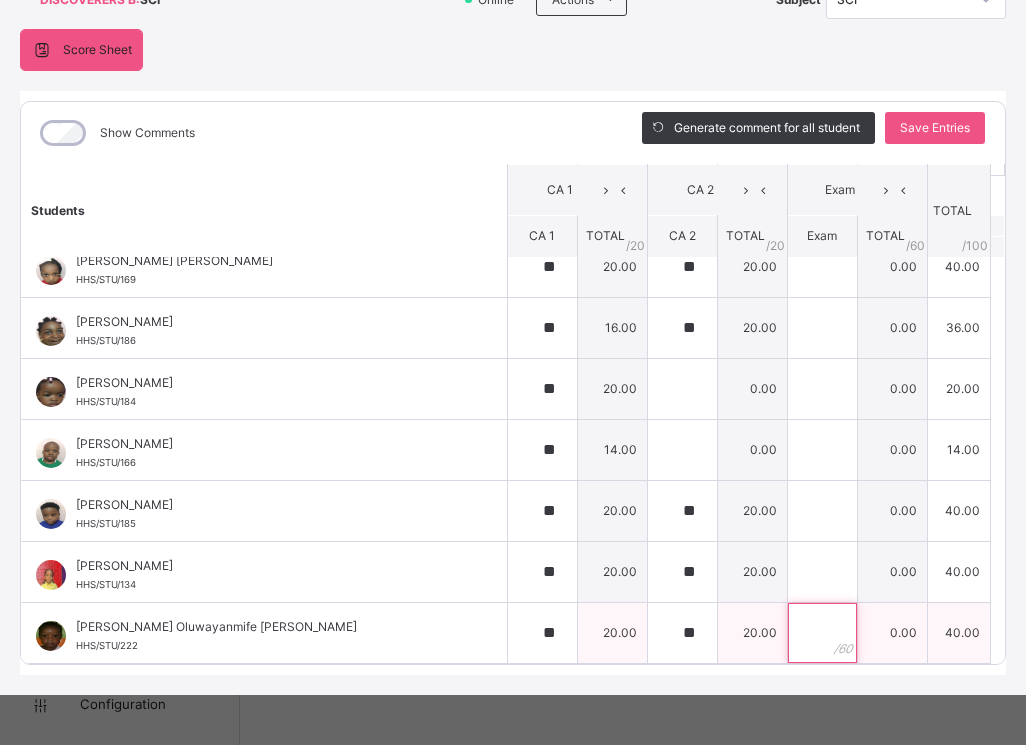click at bounding box center [822, 633] 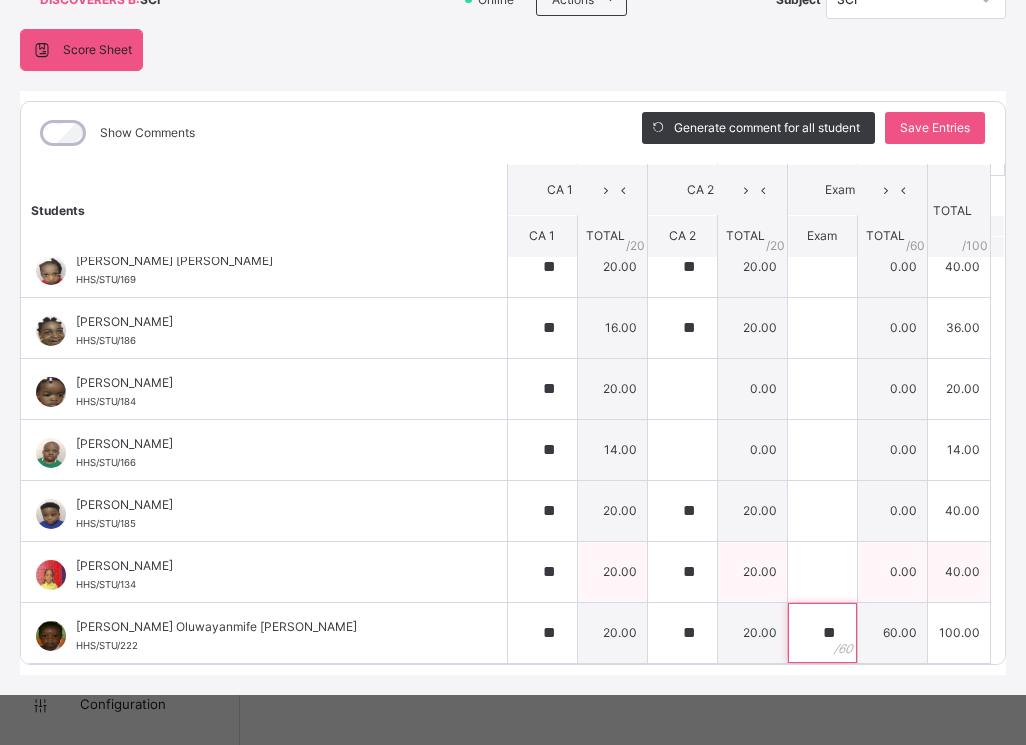 type on "**" 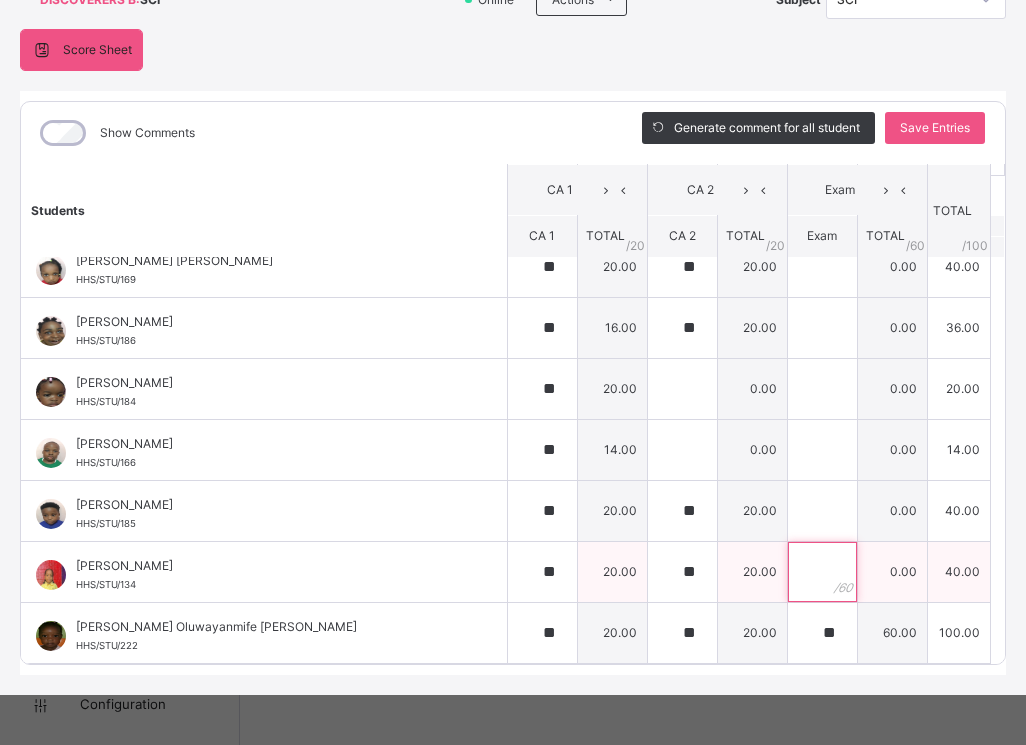 click at bounding box center (822, 572) 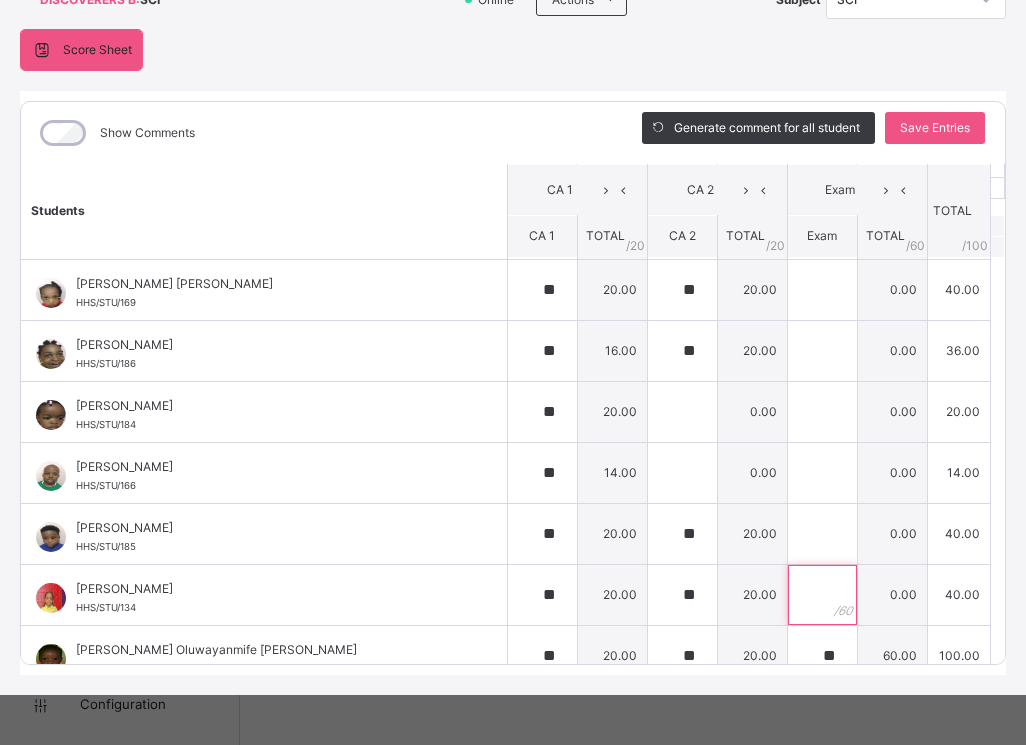 scroll, scrollTop: 42, scrollLeft: 0, axis: vertical 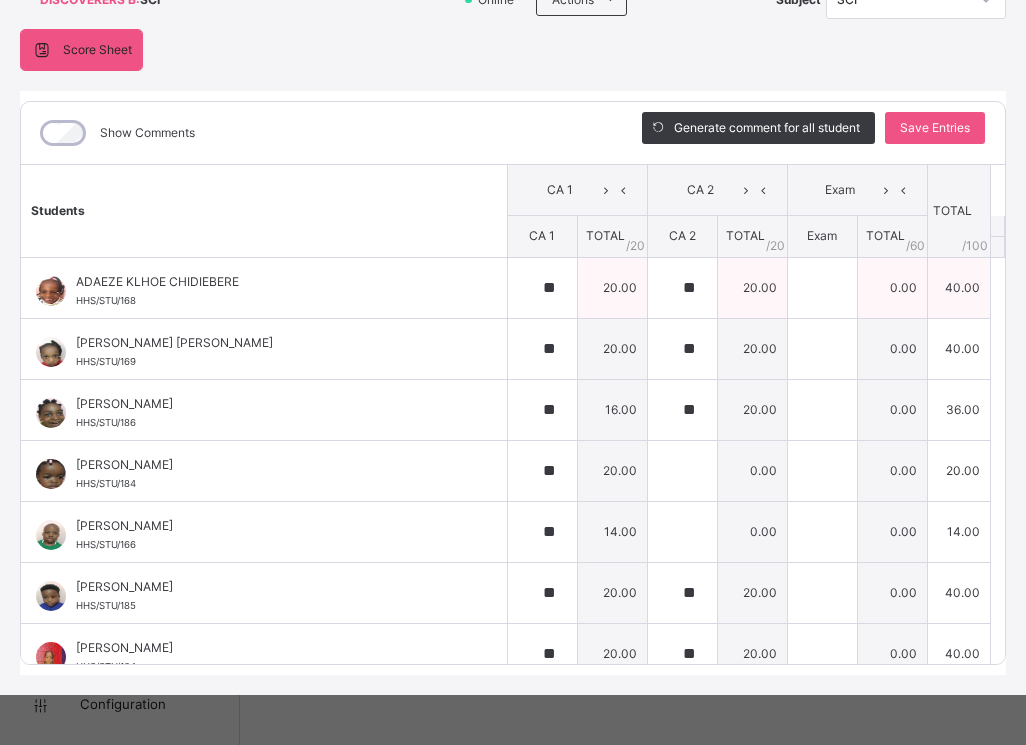 click on "20.00" at bounding box center [752, 287] 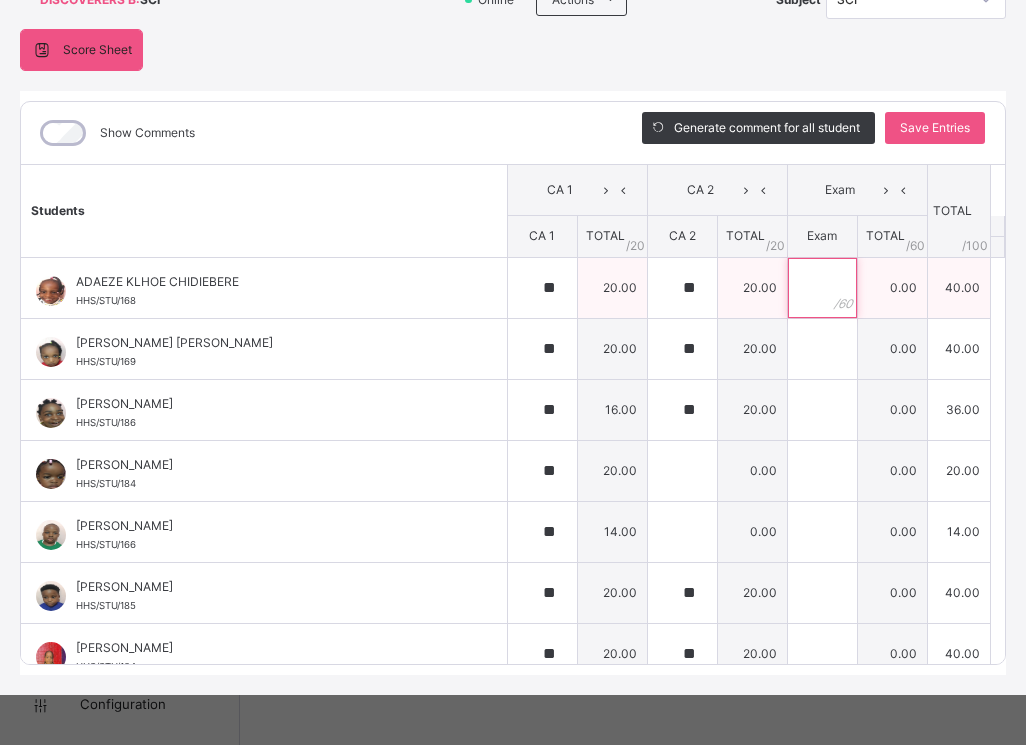 click at bounding box center (822, 288) 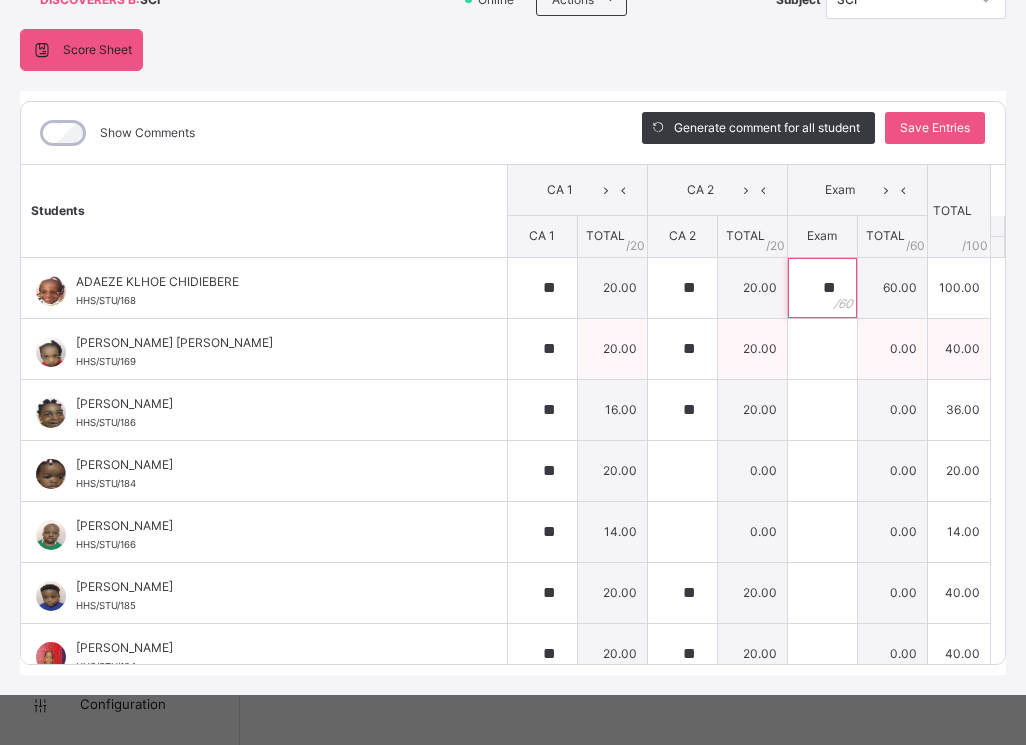 type on "**" 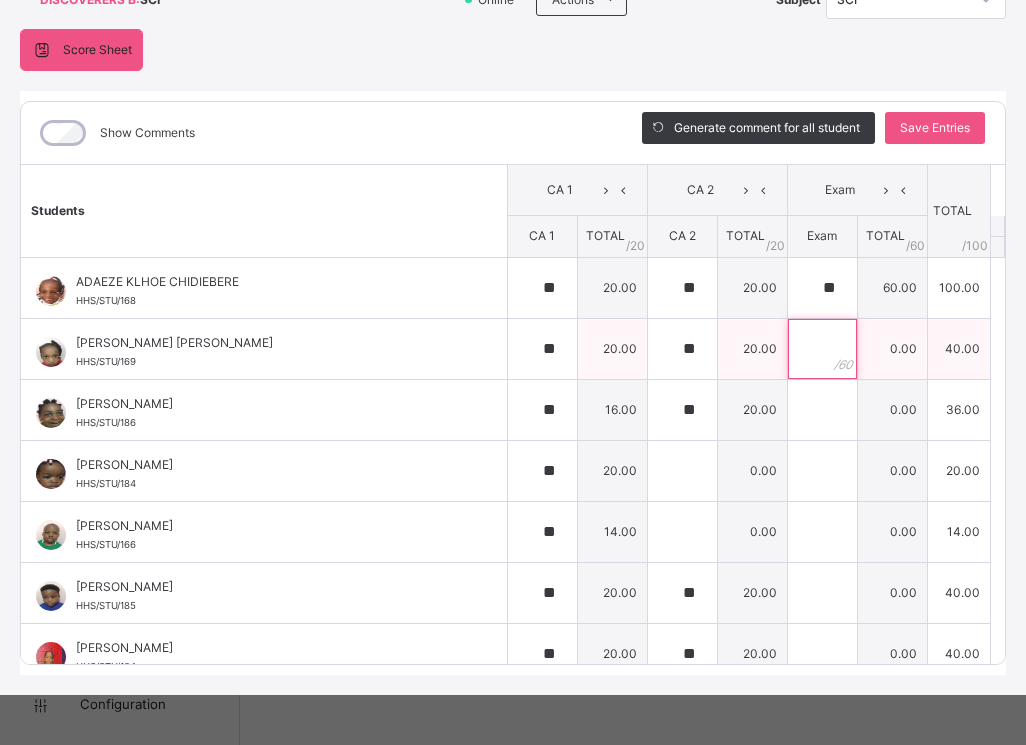click at bounding box center (822, 349) 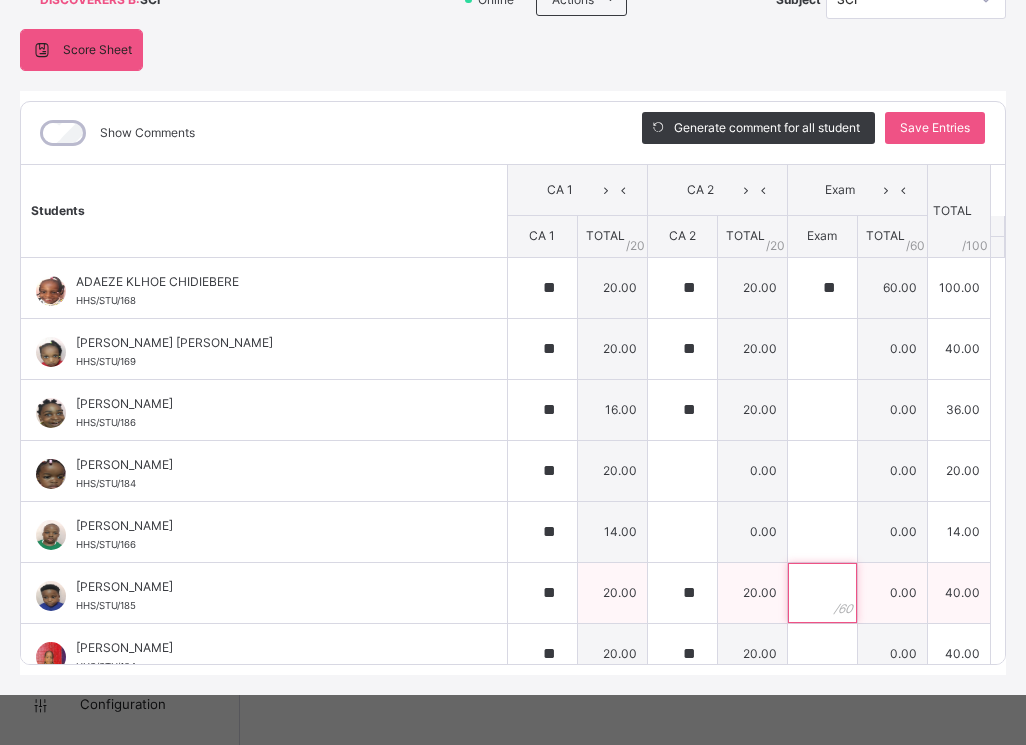 click at bounding box center [822, 593] 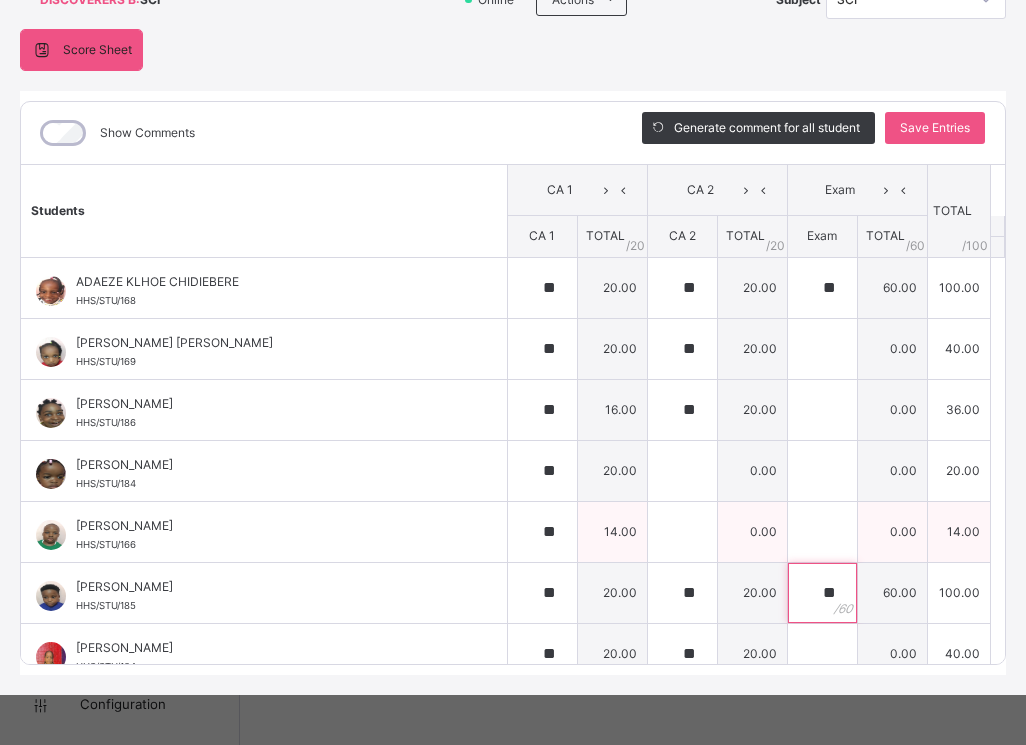 type on "**" 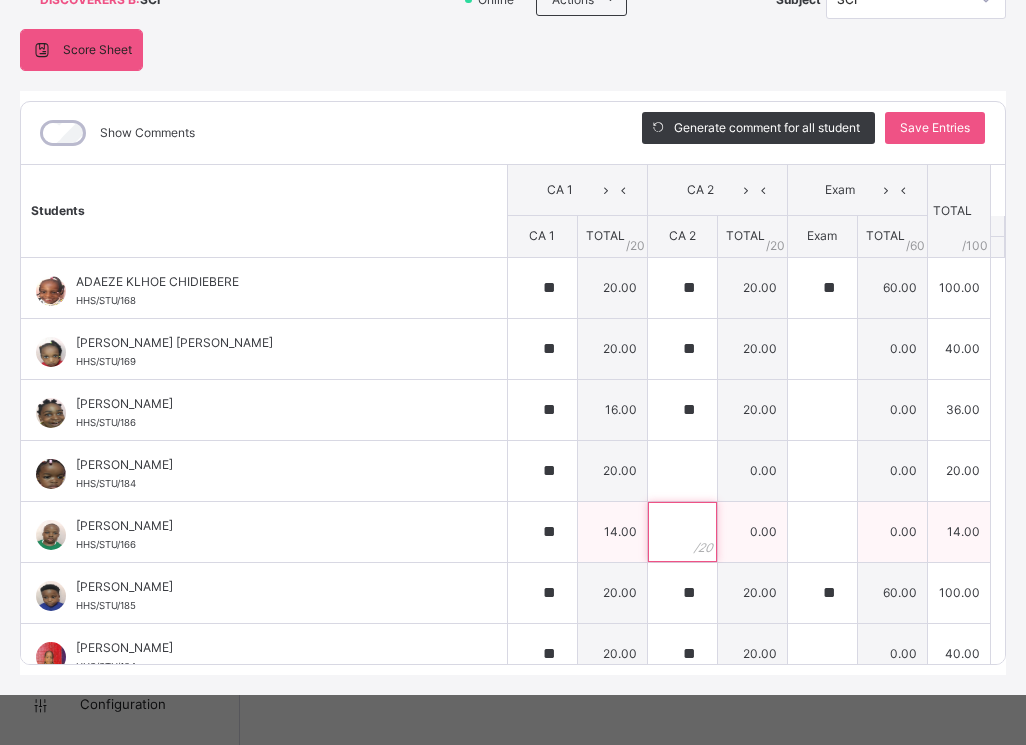 click at bounding box center (682, 532) 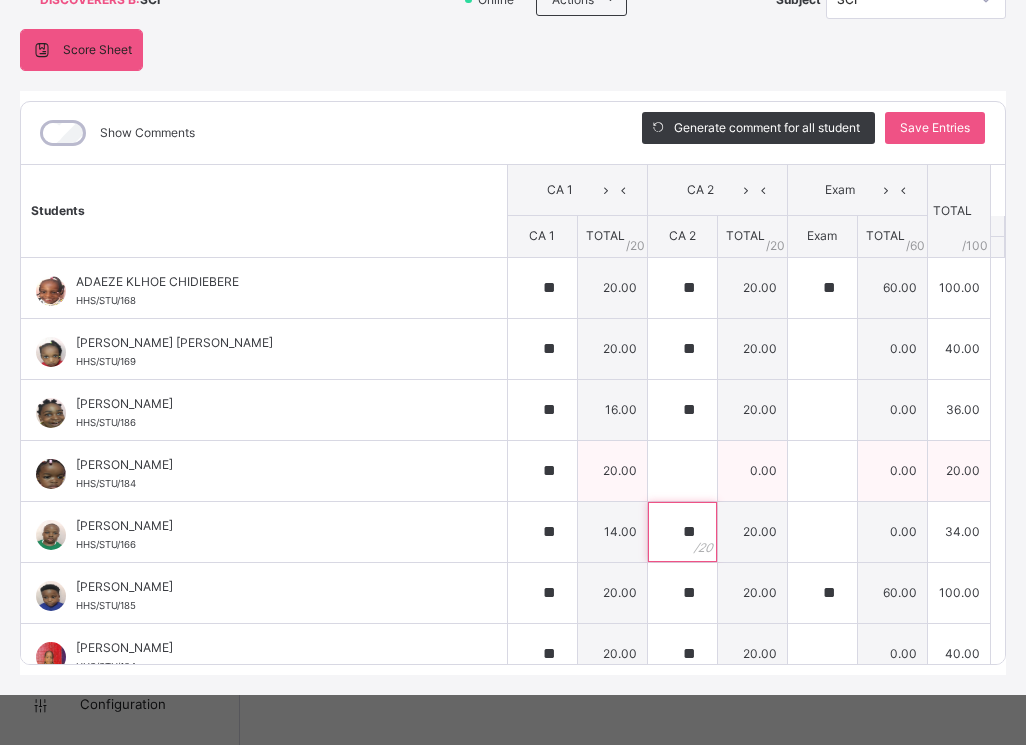 type on "**" 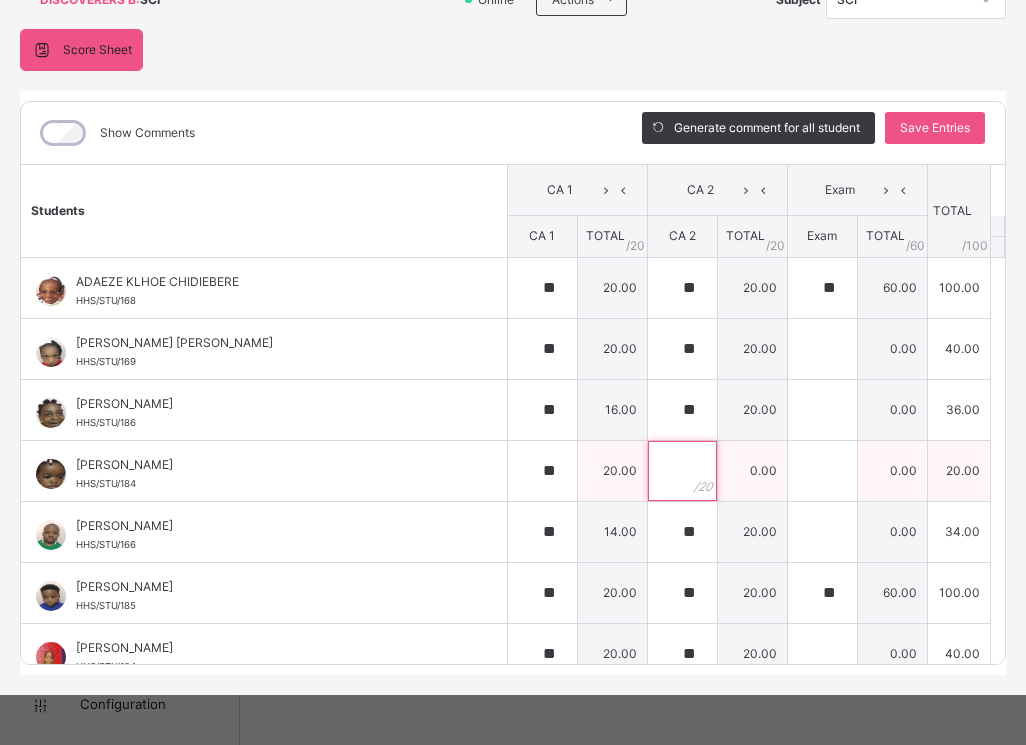click at bounding box center (682, 471) 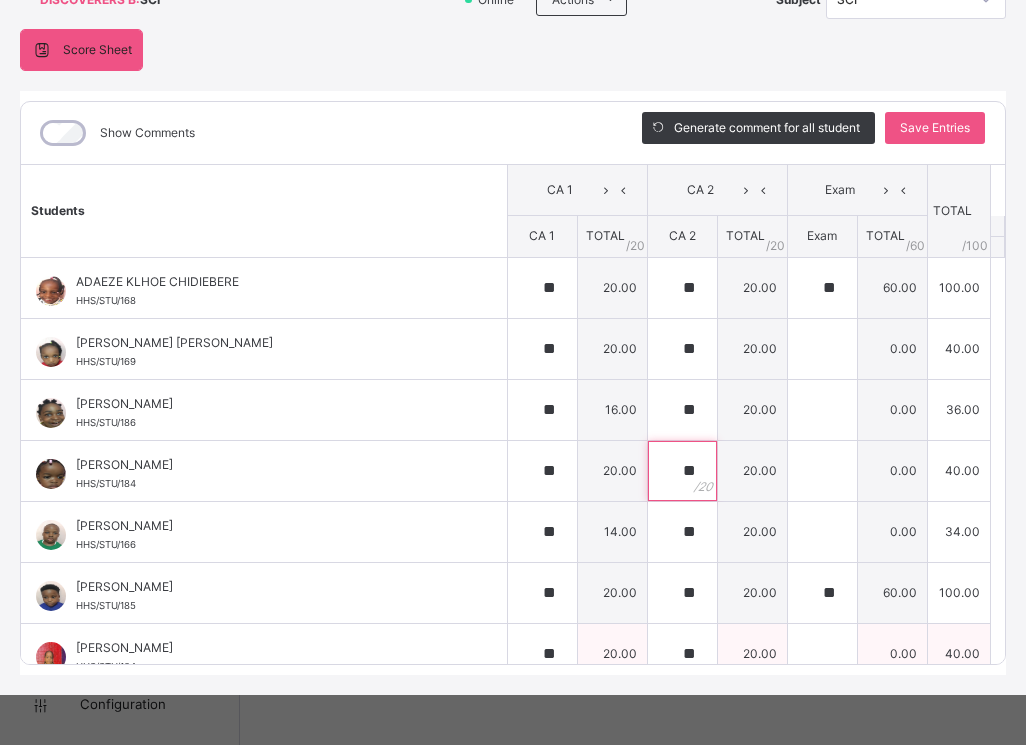 type on "**" 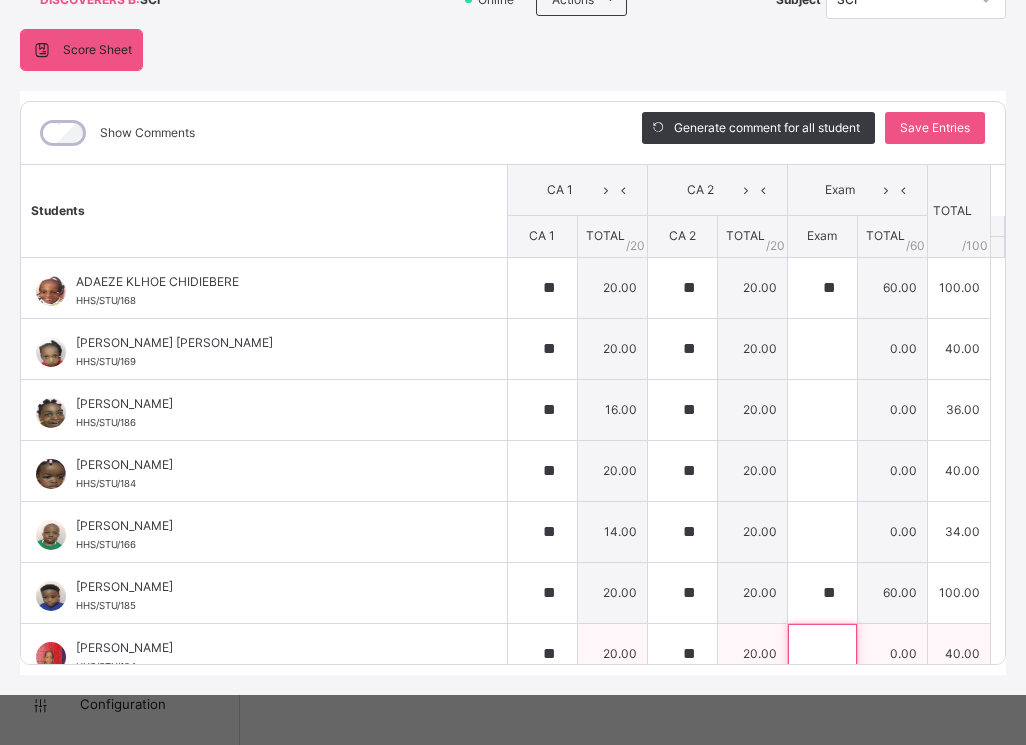 click at bounding box center [822, 654] 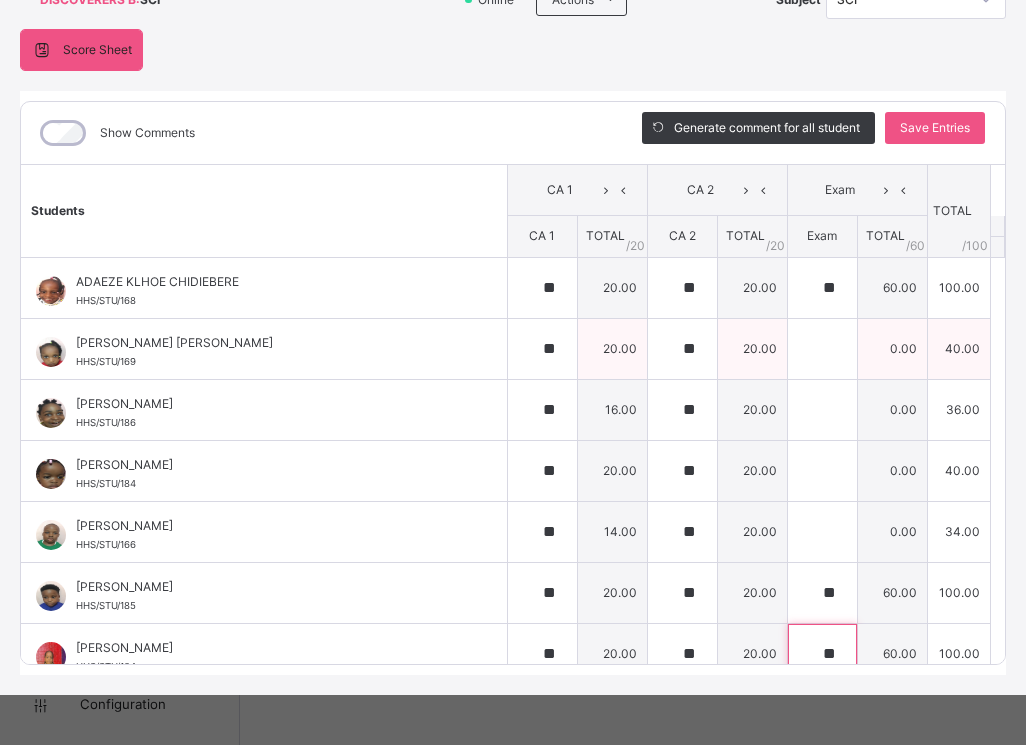 type on "**" 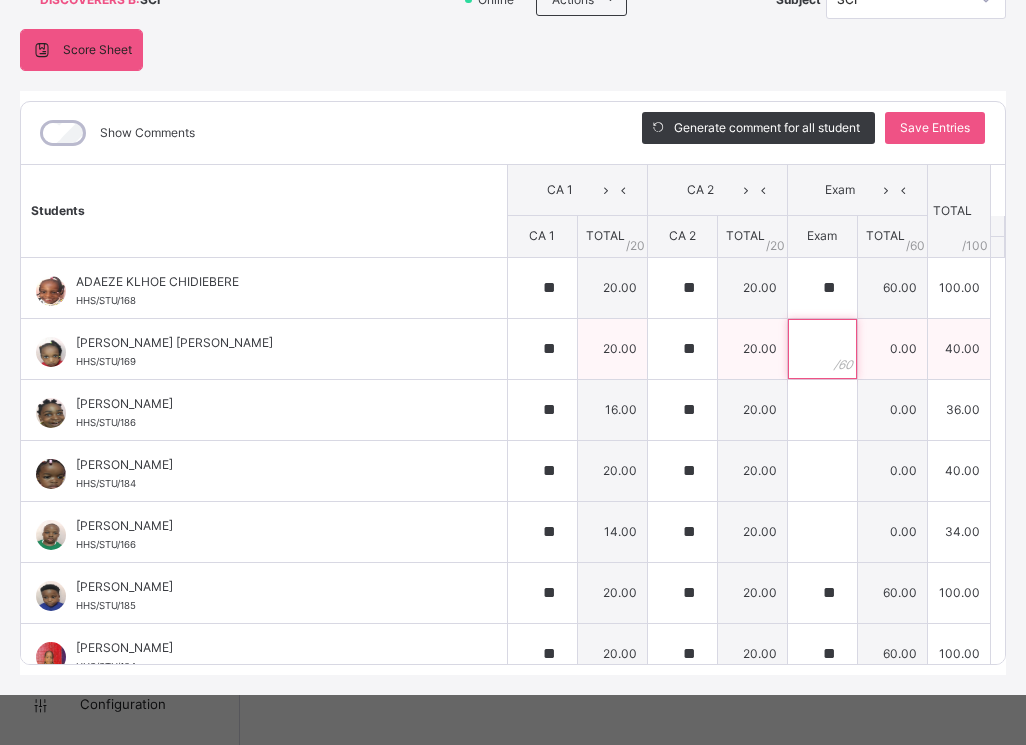 click at bounding box center [822, 349] 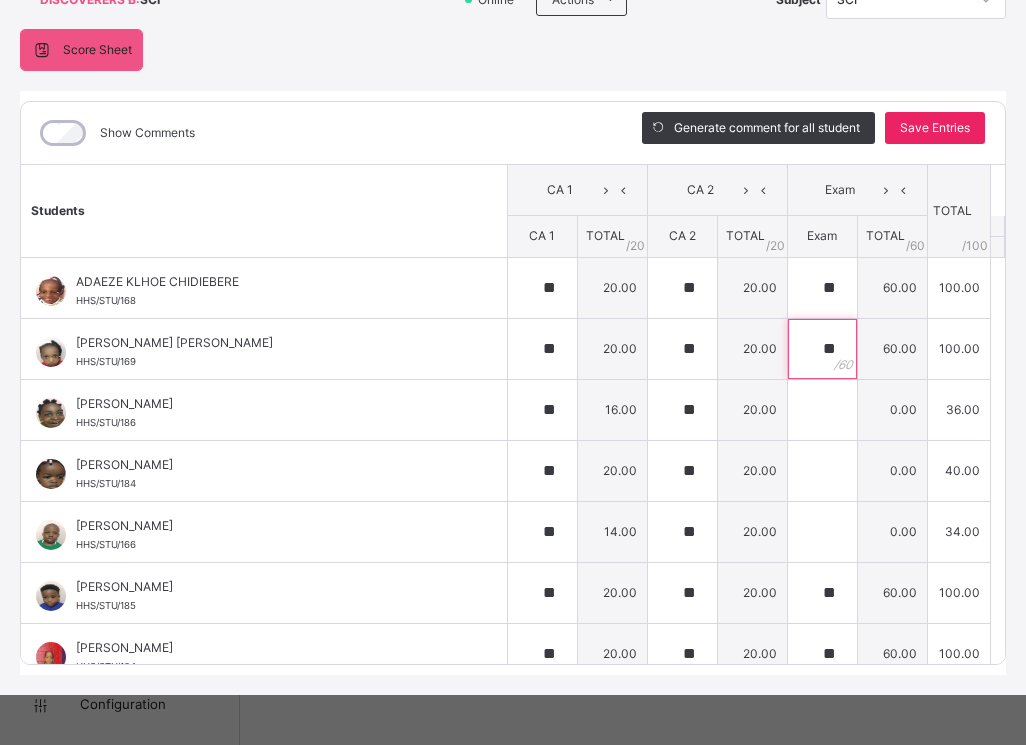 type on "**" 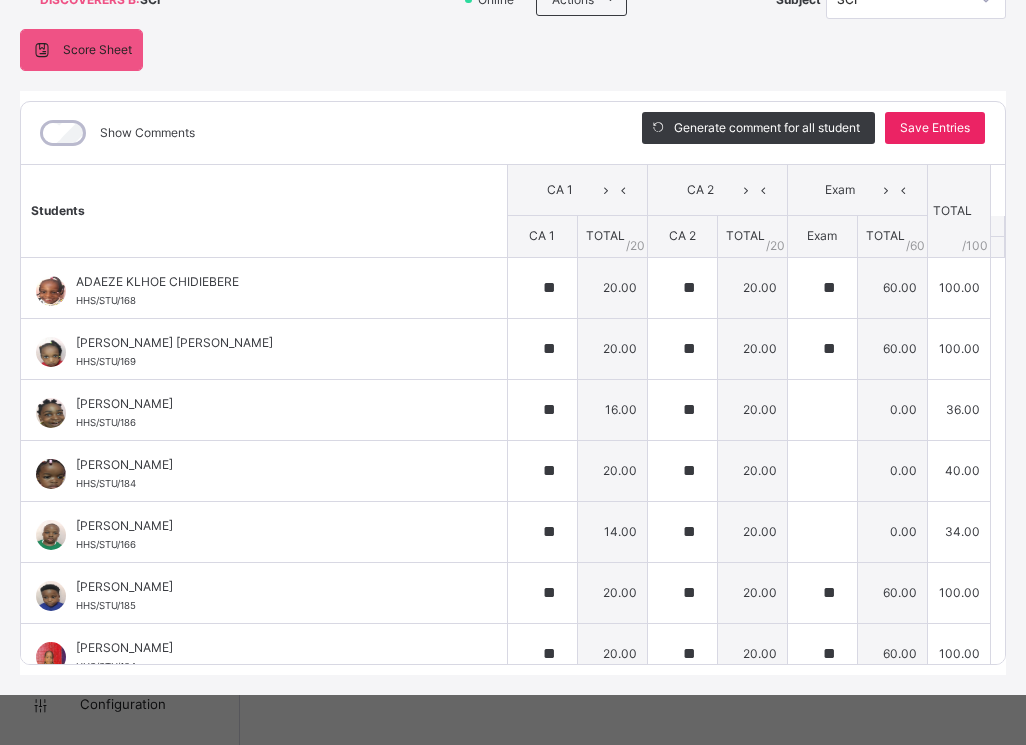 click on "Save Entries" at bounding box center (935, 128) 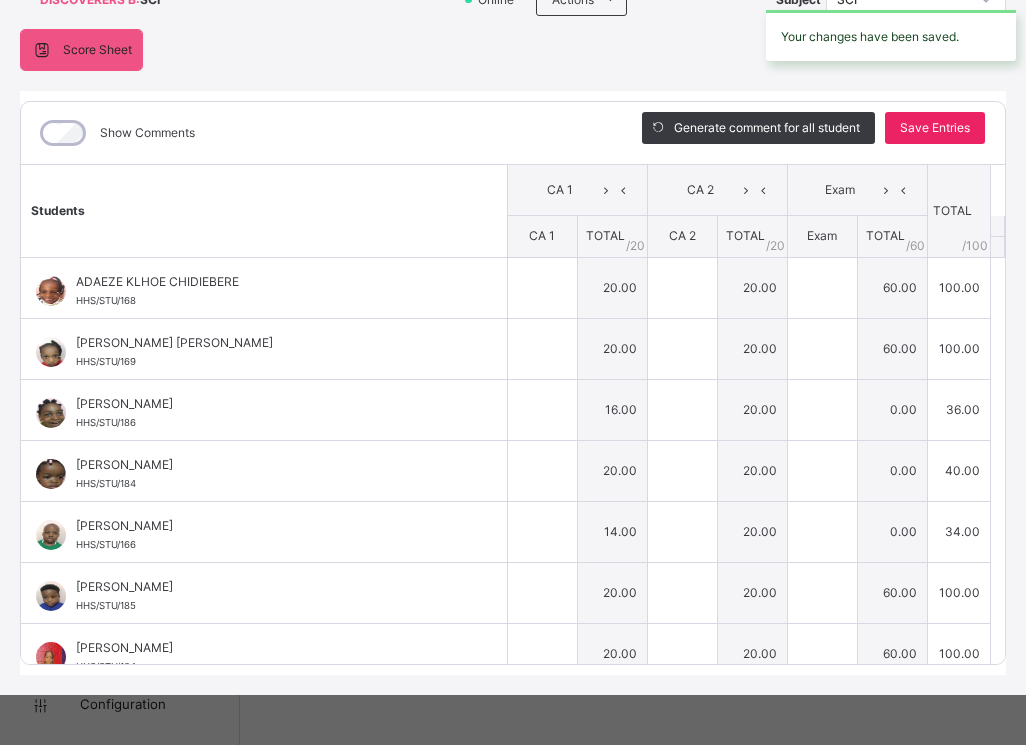 type on "**" 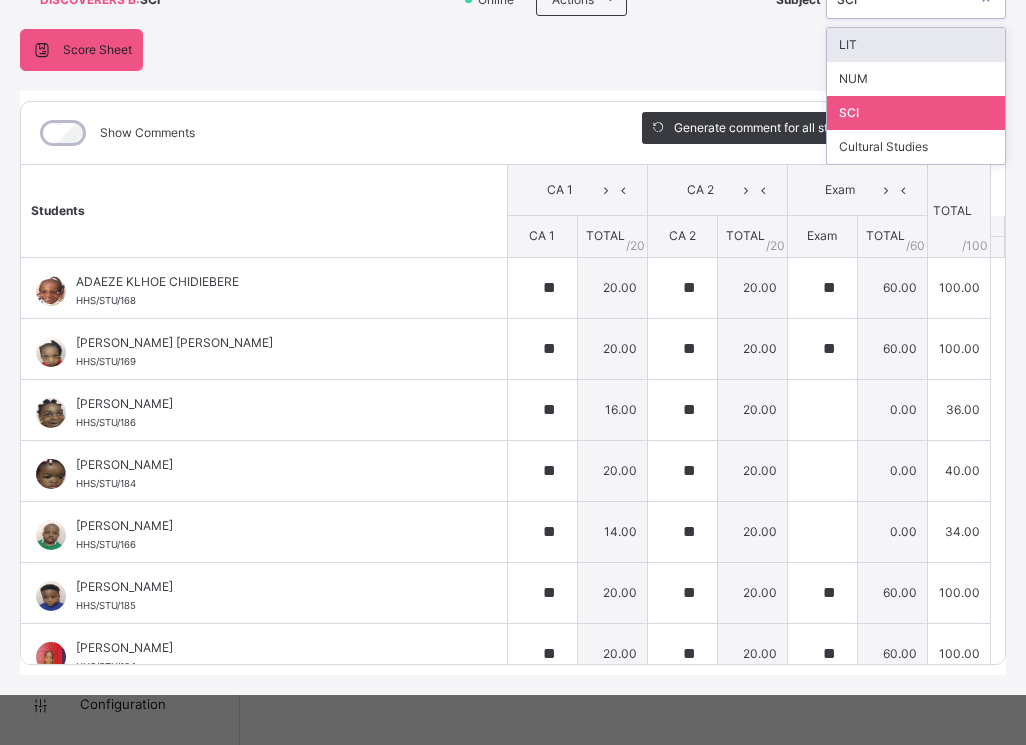 click on "SCI" at bounding box center [903, 0] 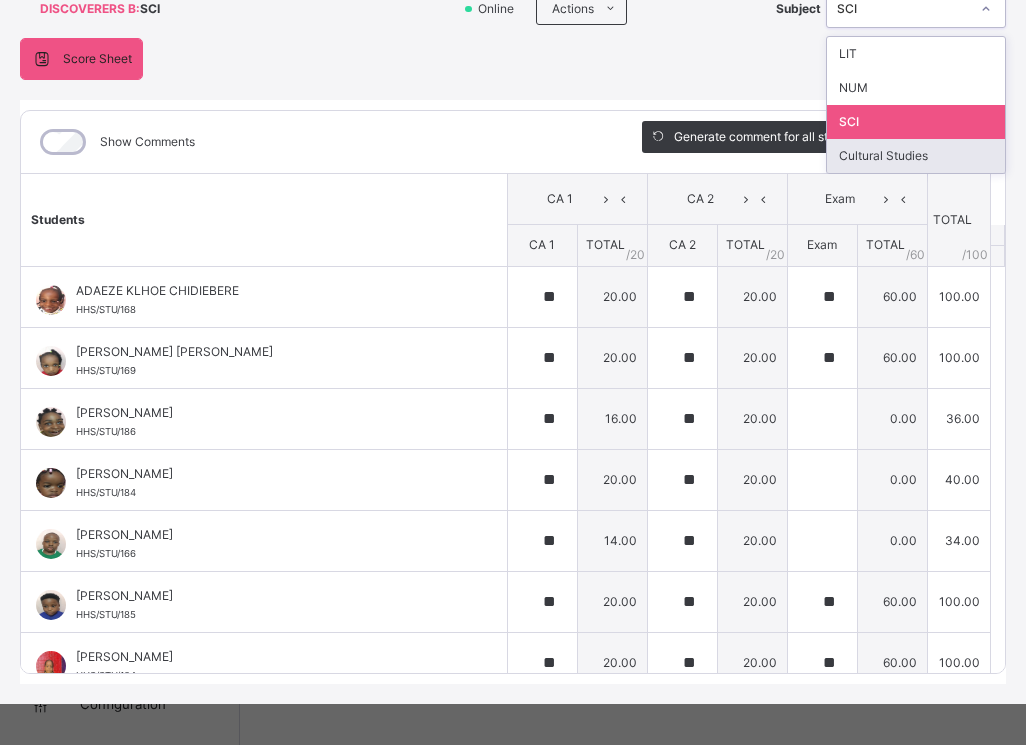click on "Cultural Studies" at bounding box center (916, 156) 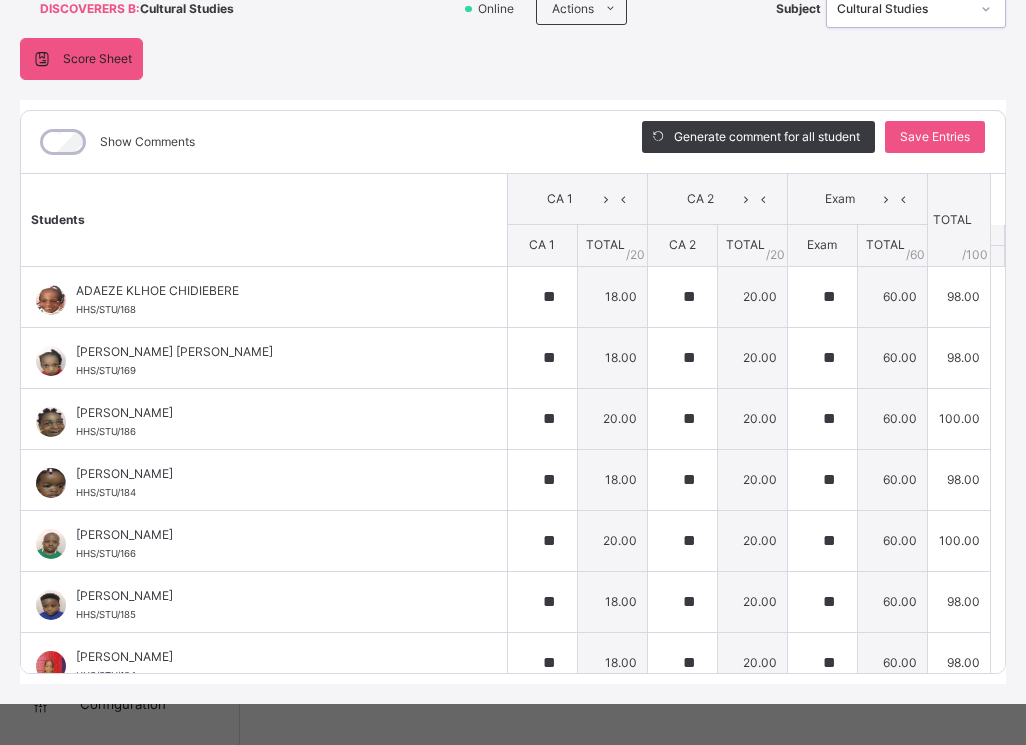scroll, scrollTop: 82, scrollLeft: 0, axis: vertical 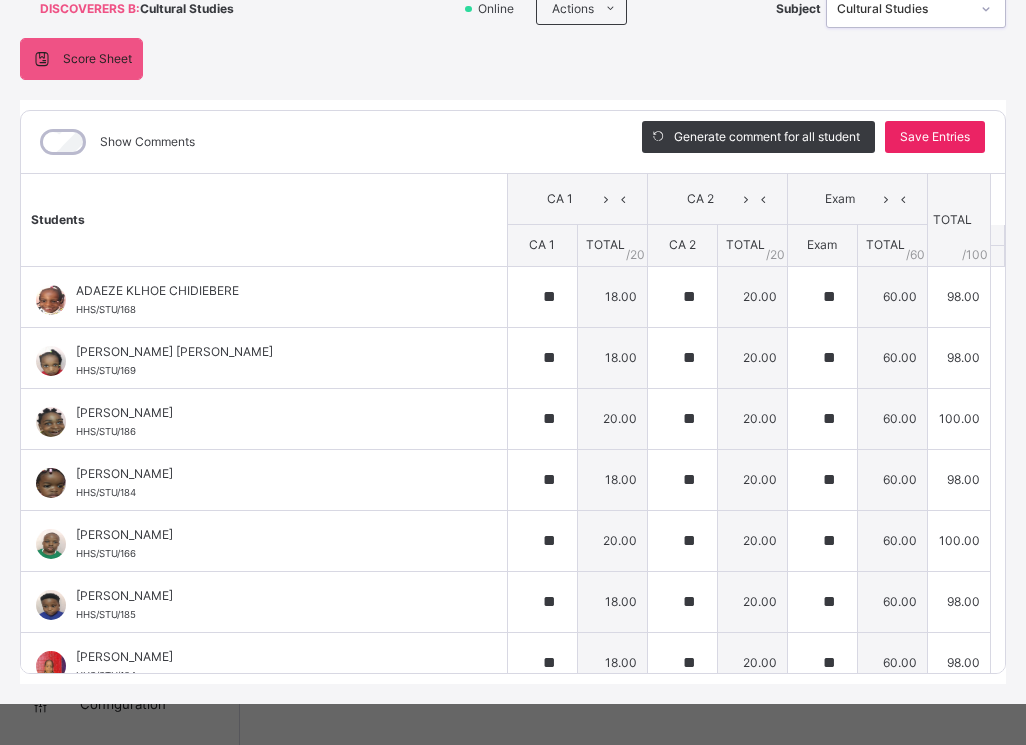 click on "Save Entries" at bounding box center (935, 137) 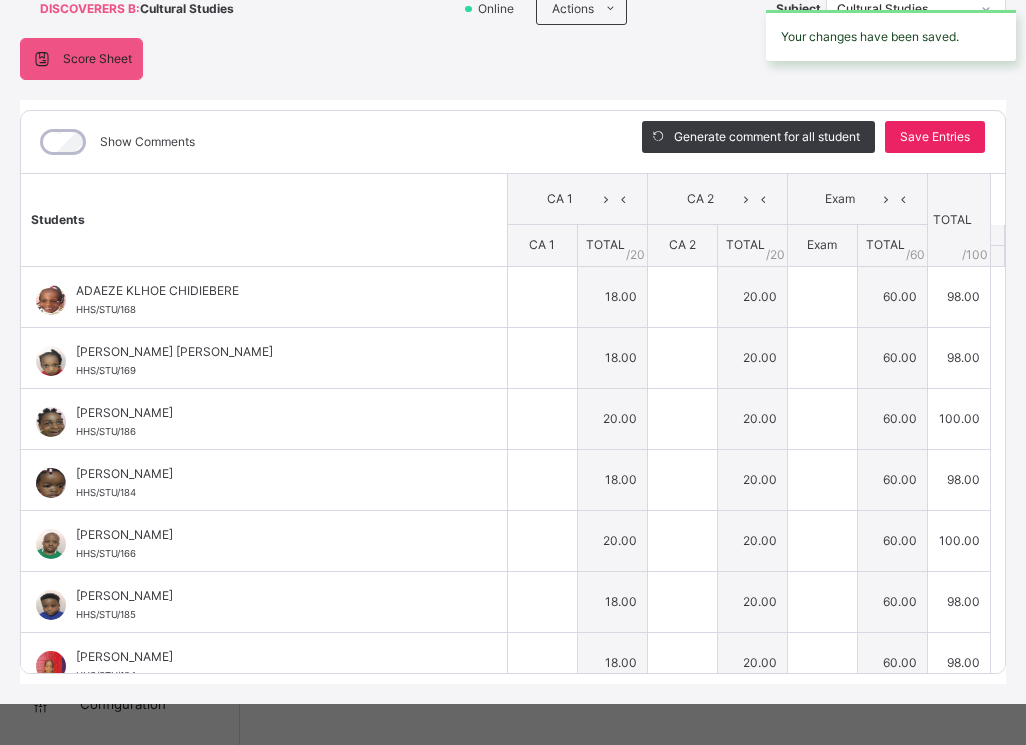 type on "**" 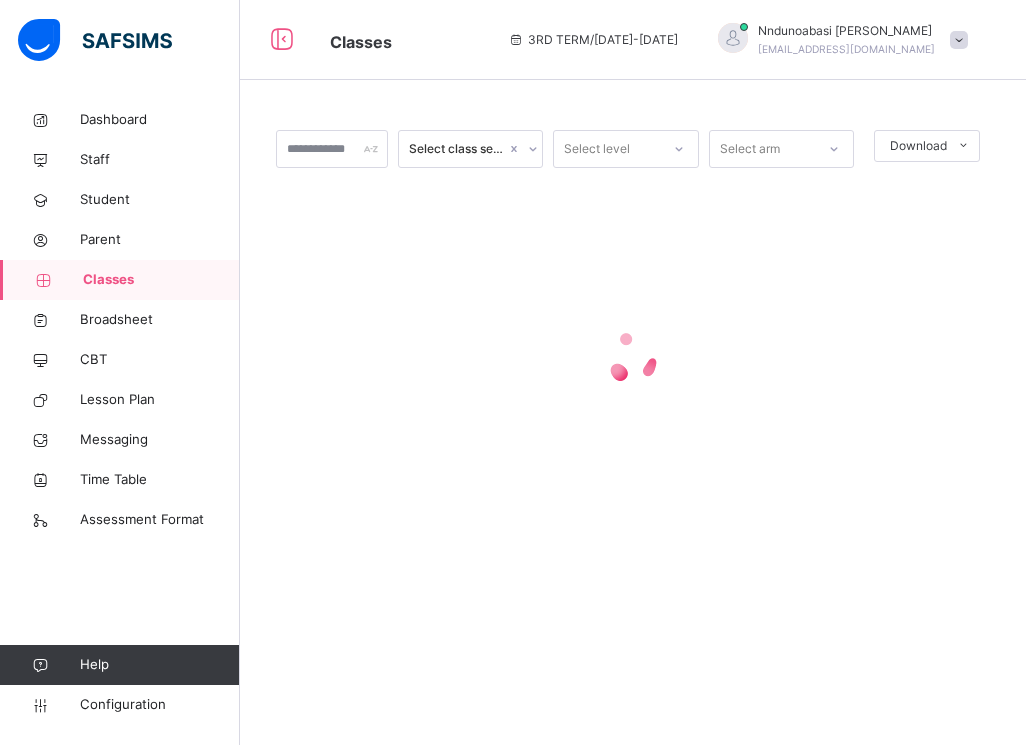 scroll, scrollTop: 0, scrollLeft: 0, axis: both 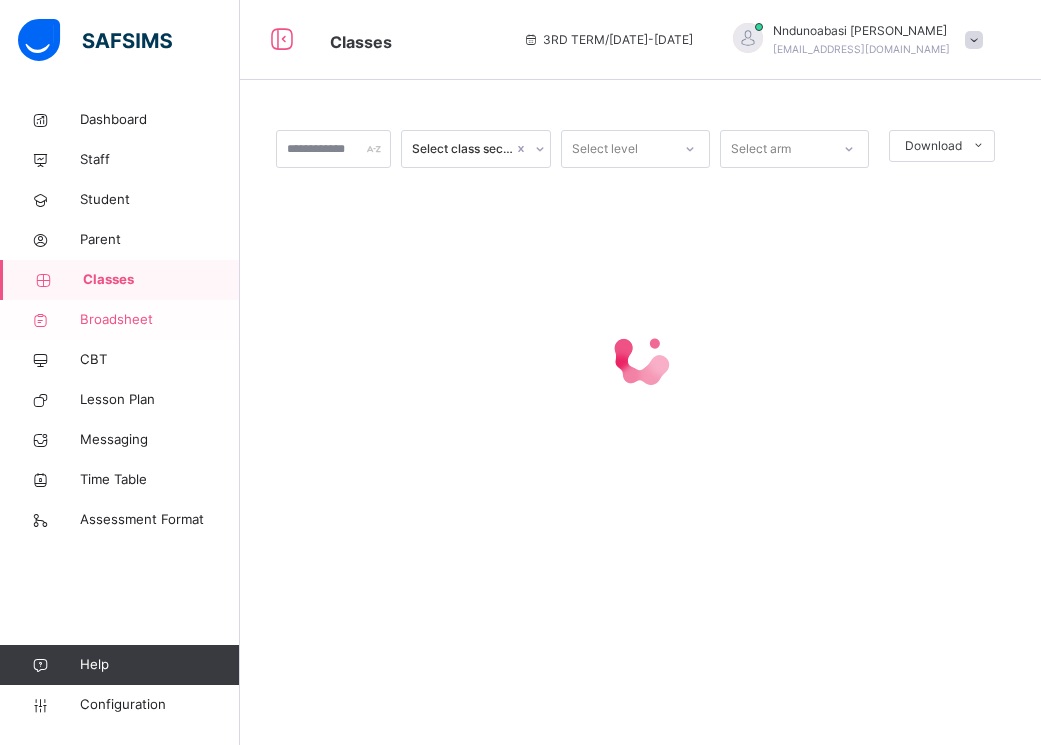 click on "Broadsheet" at bounding box center (160, 320) 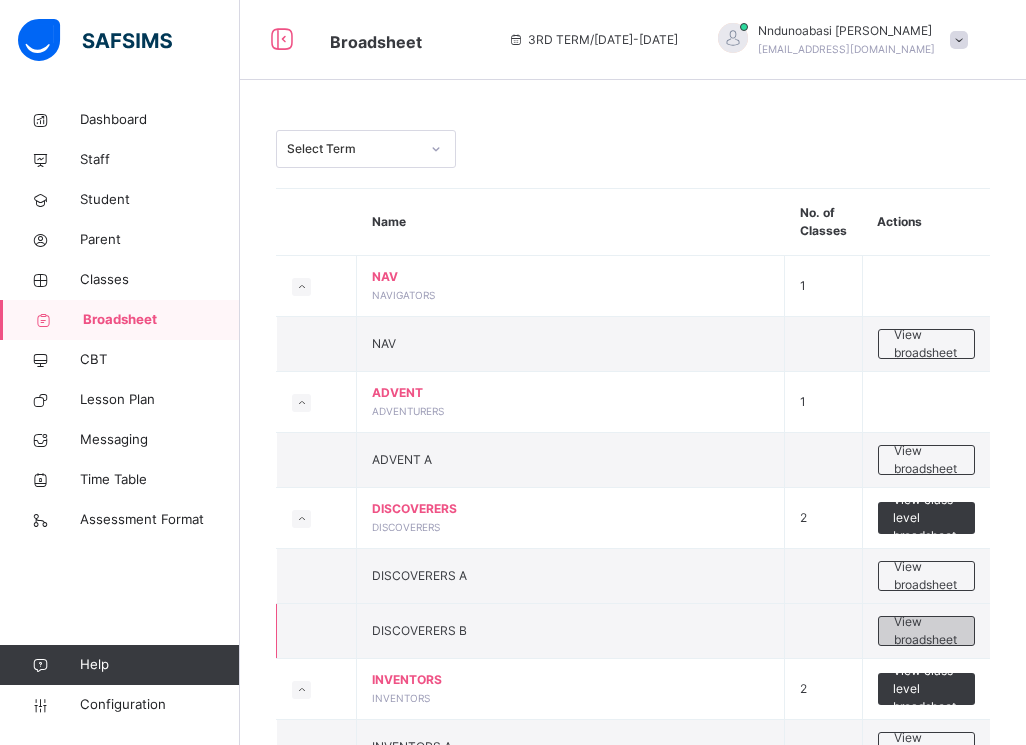 click on "View broadsheet" at bounding box center [926, 631] 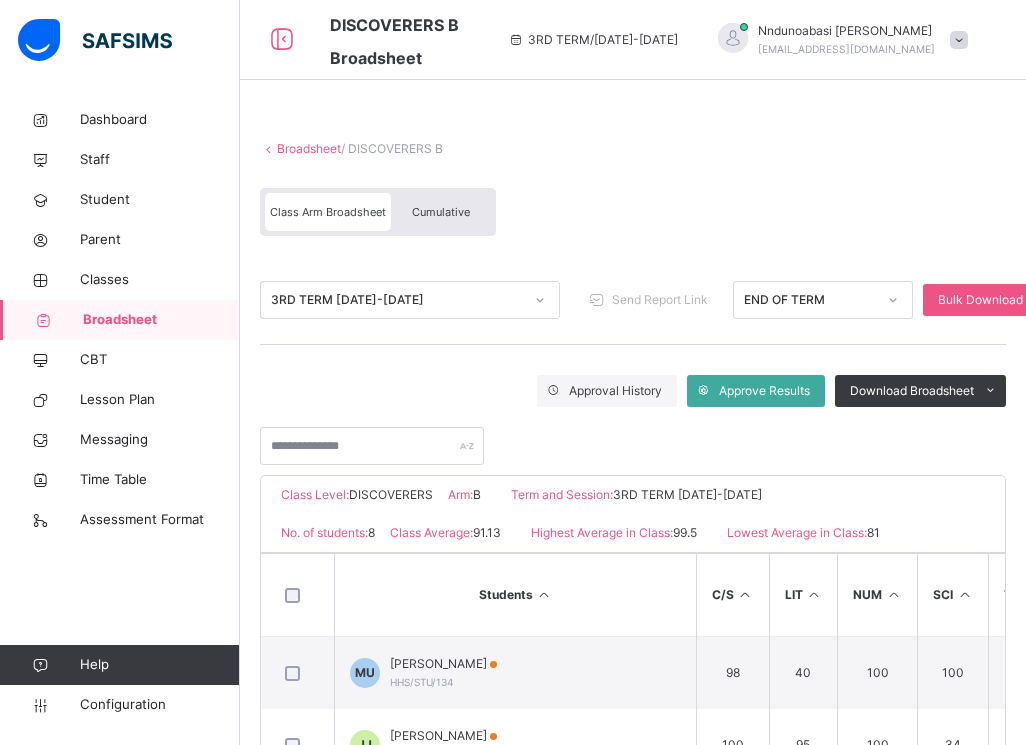 click on "Cumulative" at bounding box center (441, 212) 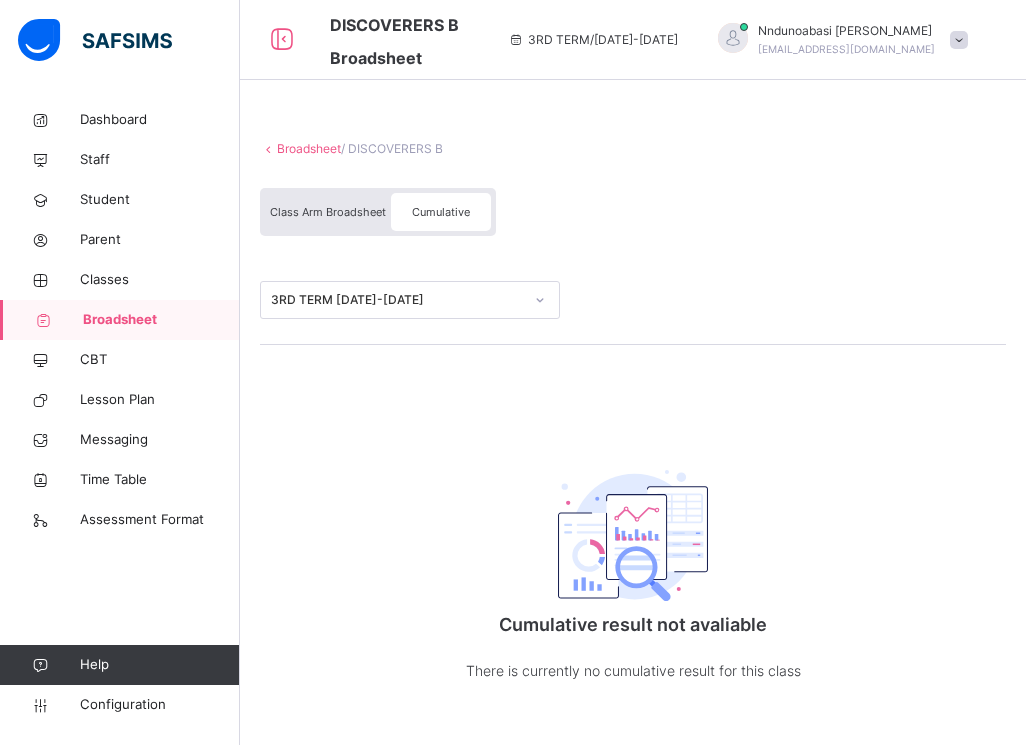 click 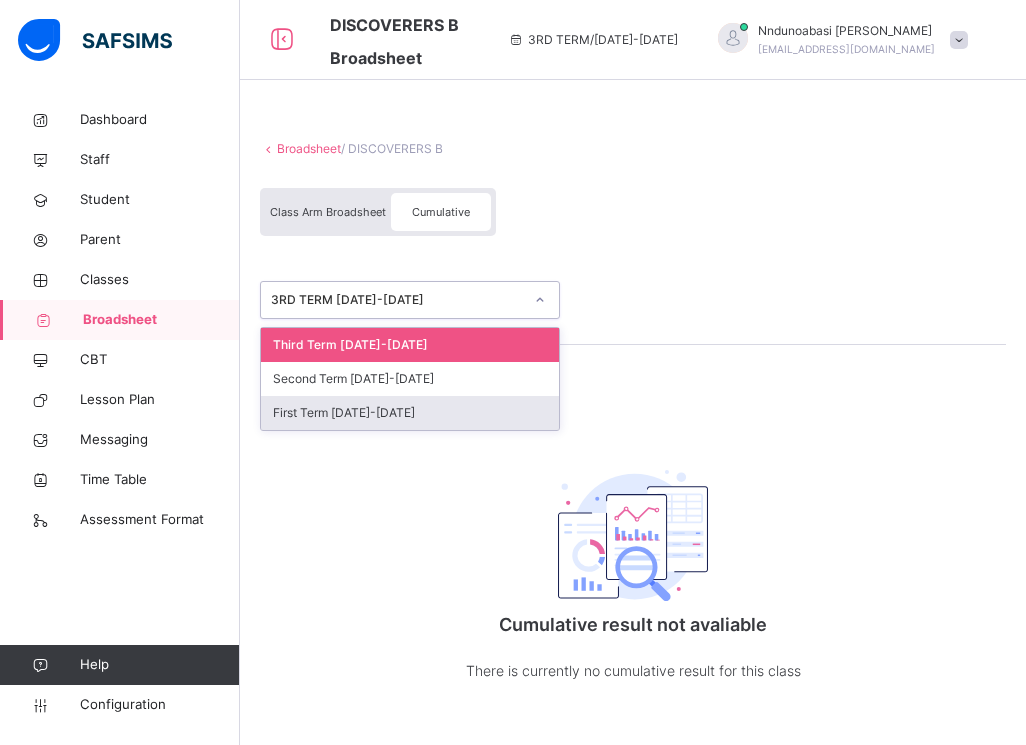 click on "First Term [DATE]-[DATE]" at bounding box center (410, 413) 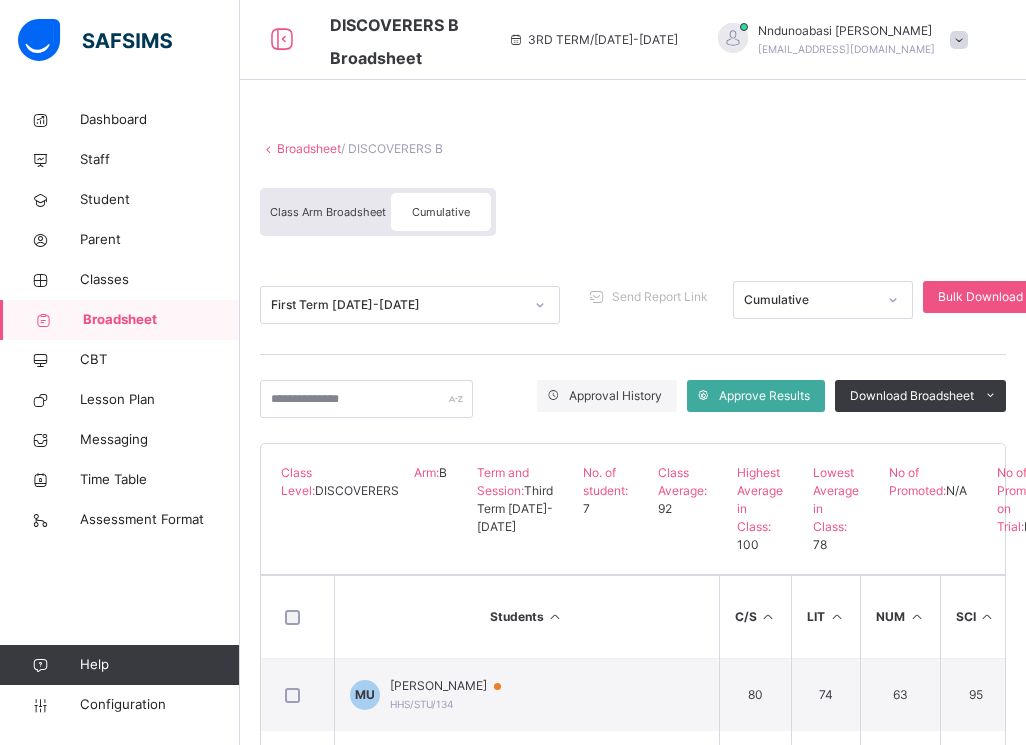 click at bounding box center [540, 305] 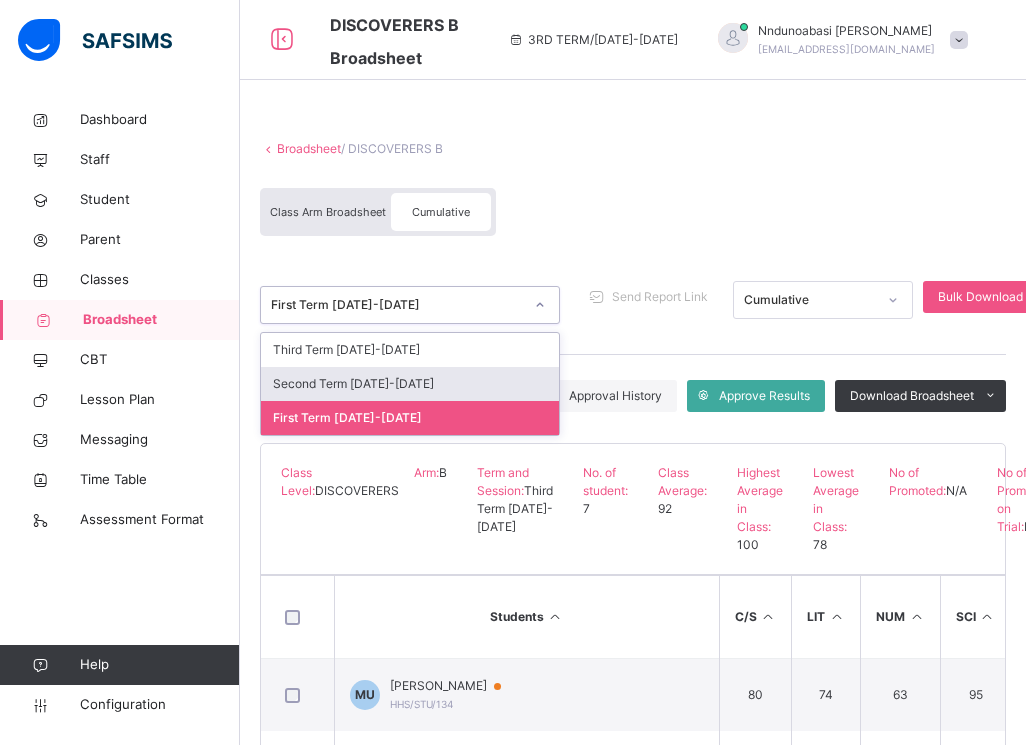 click on "Second Term [DATE]-[DATE]" at bounding box center [410, 384] 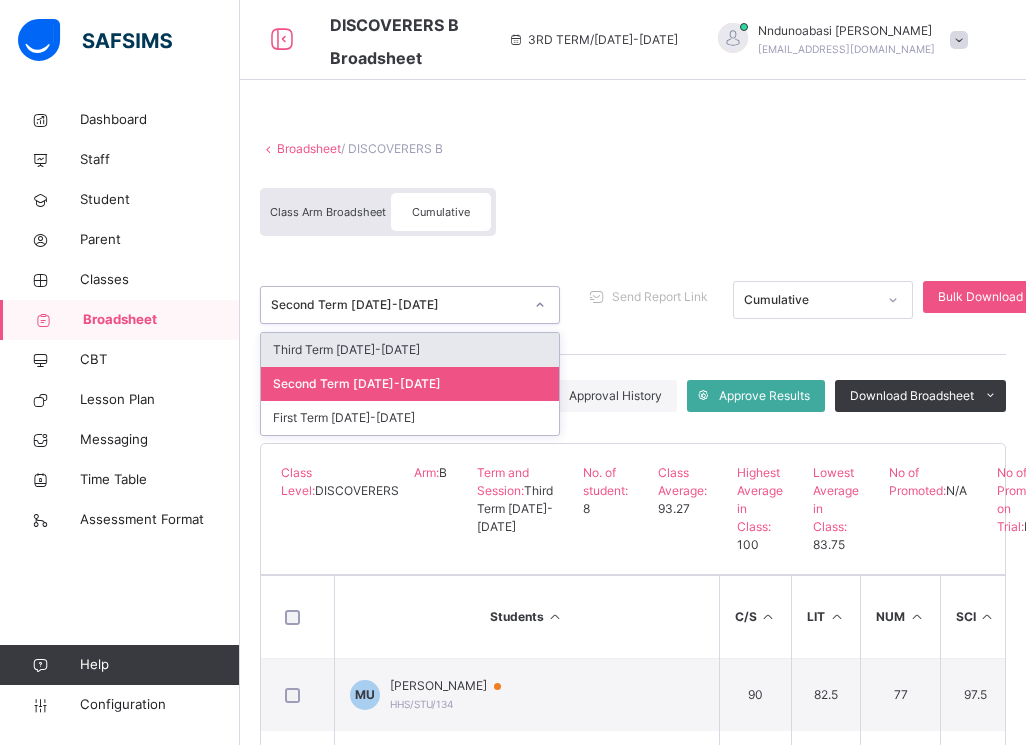 click at bounding box center (540, 305) 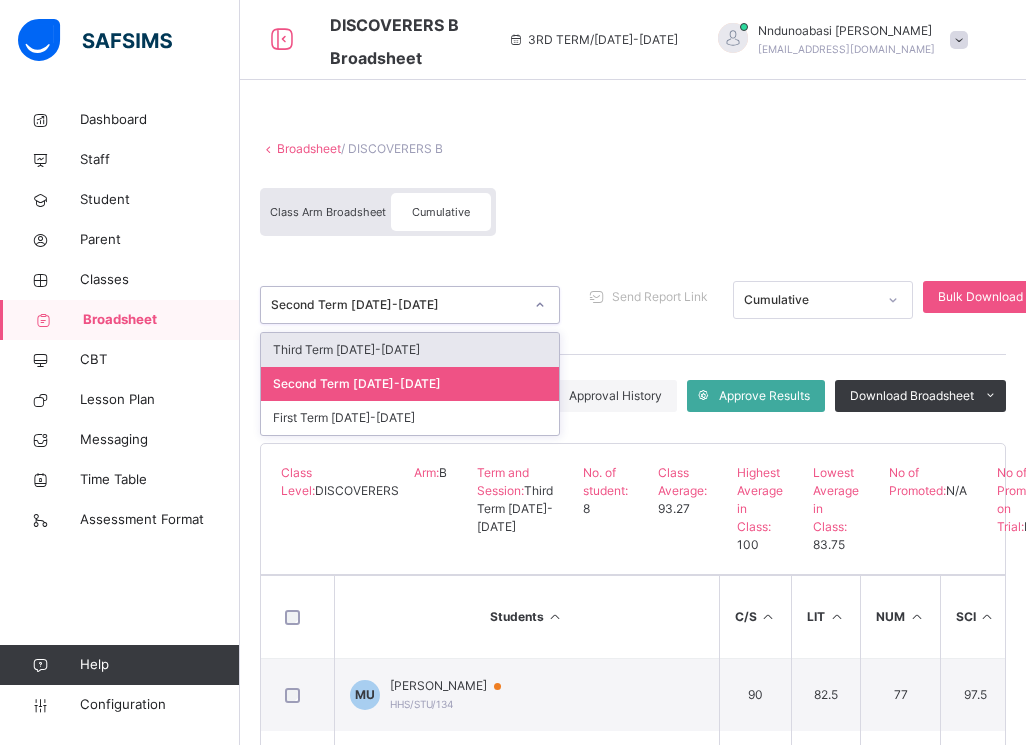 click on "Third Term [DATE]-[DATE]" at bounding box center (410, 350) 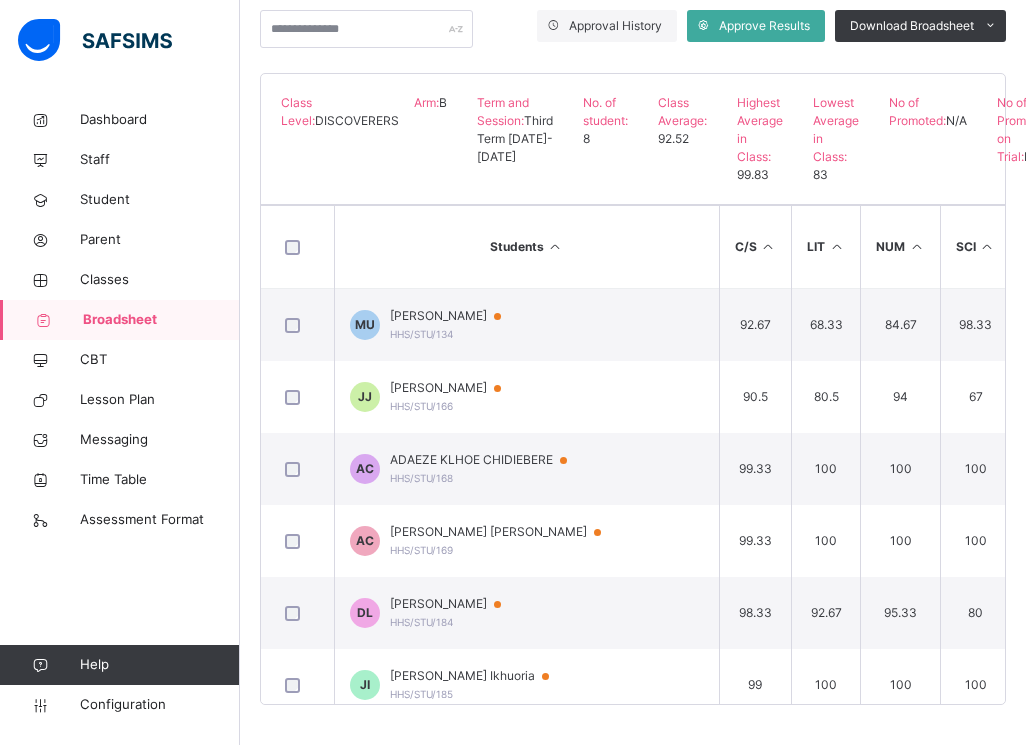 scroll, scrollTop: 406, scrollLeft: 0, axis: vertical 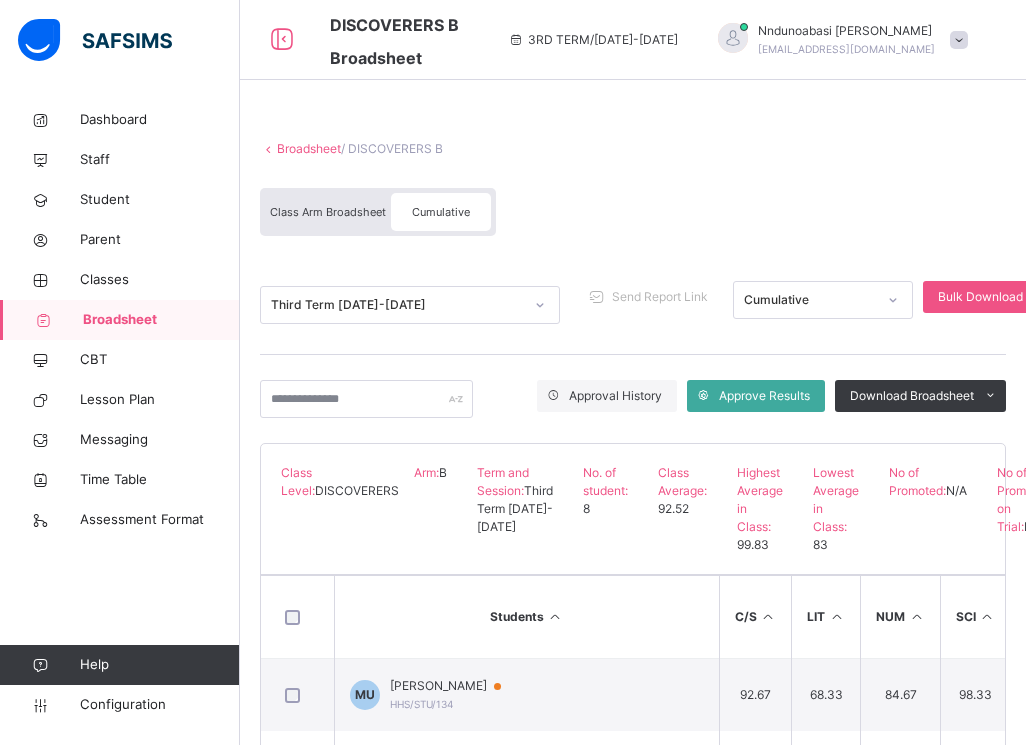 click on "Broadsheet" at bounding box center [161, 320] 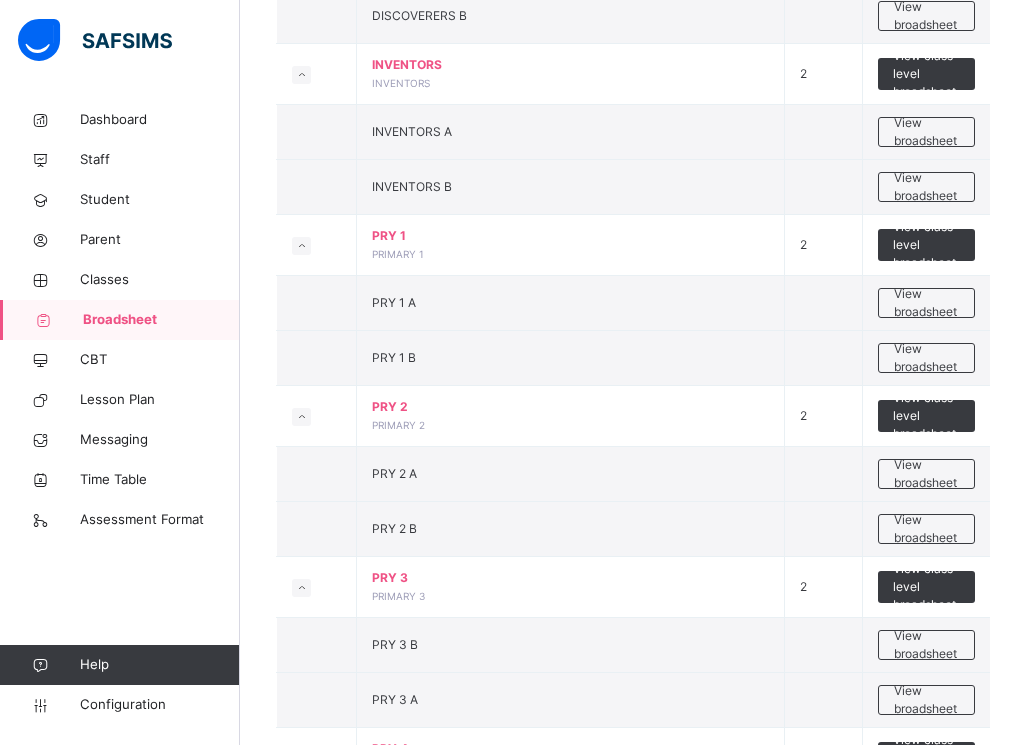 scroll, scrollTop: 640, scrollLeft: 0, axis: vertical 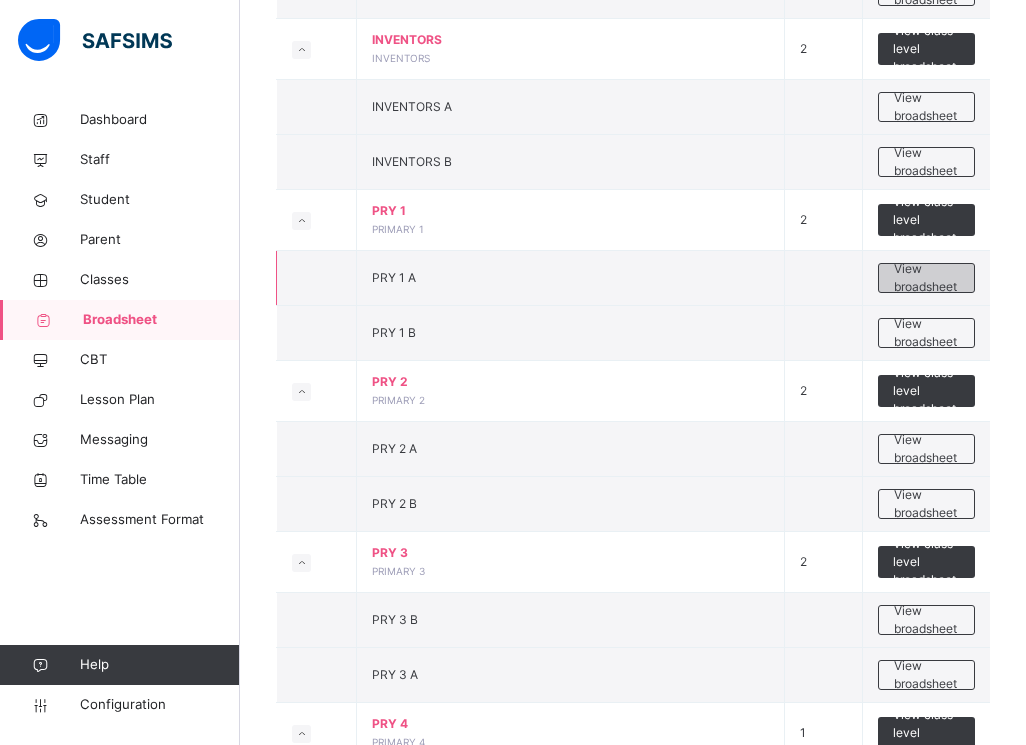 click on "View broadsheet" at bounding box center (926, 278) 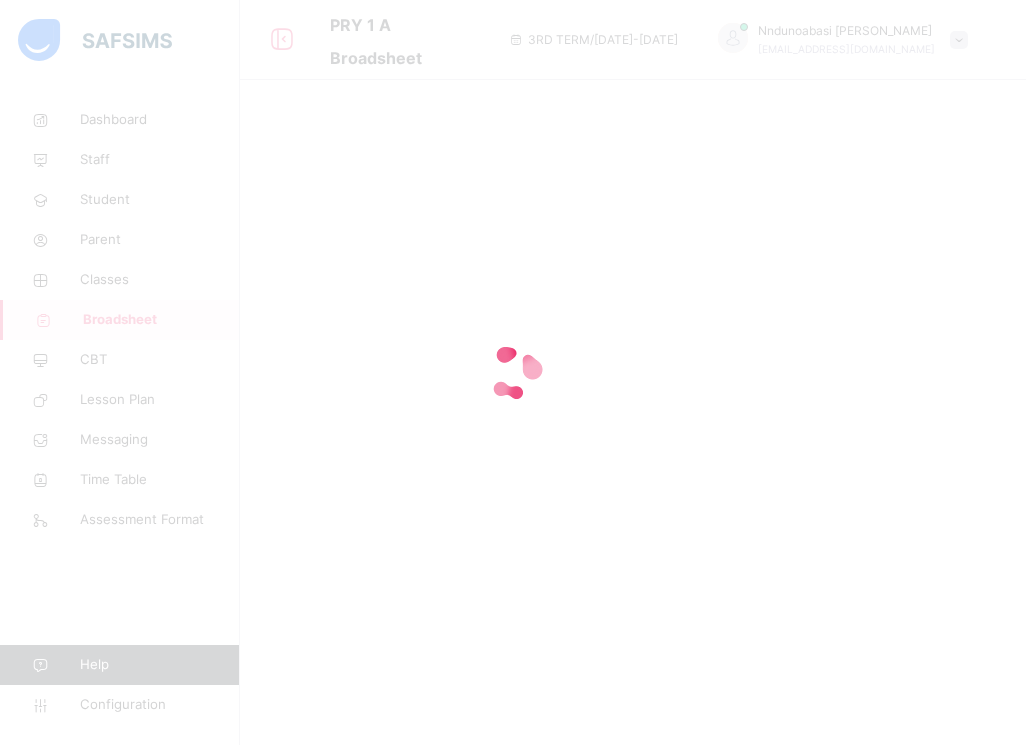 scroll, scrollTop: 0, scrollLeft: 0, axis: both 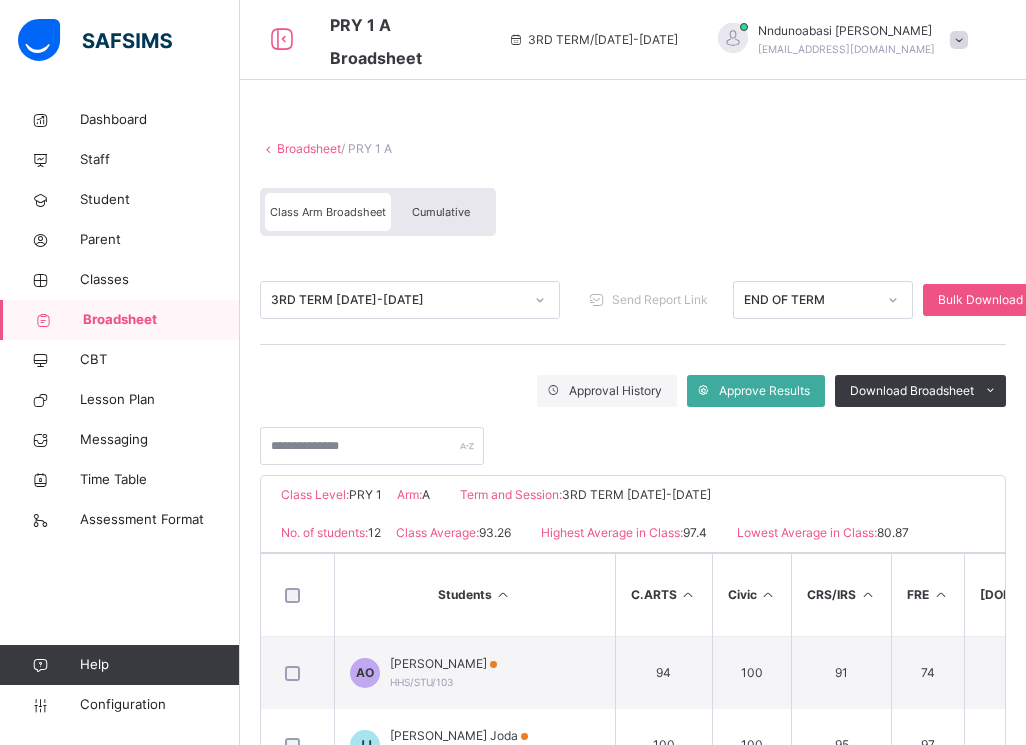 click on "Cumulative" at bounding box center (441, 212) 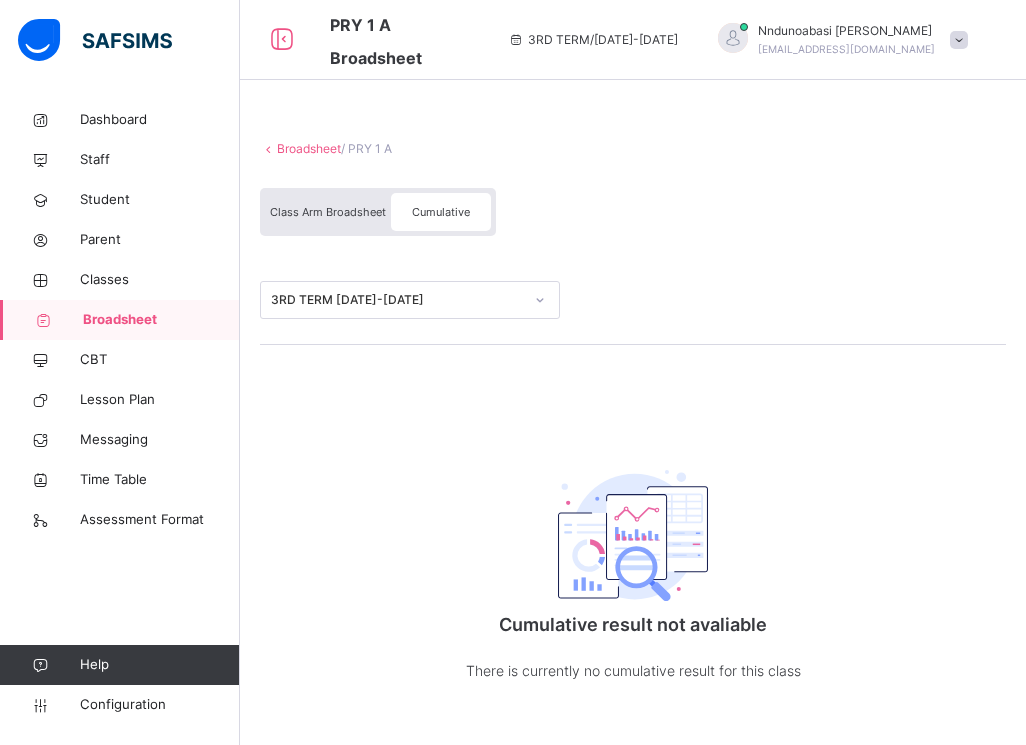 click on "Cumulative" at bounding box center [441, 212] 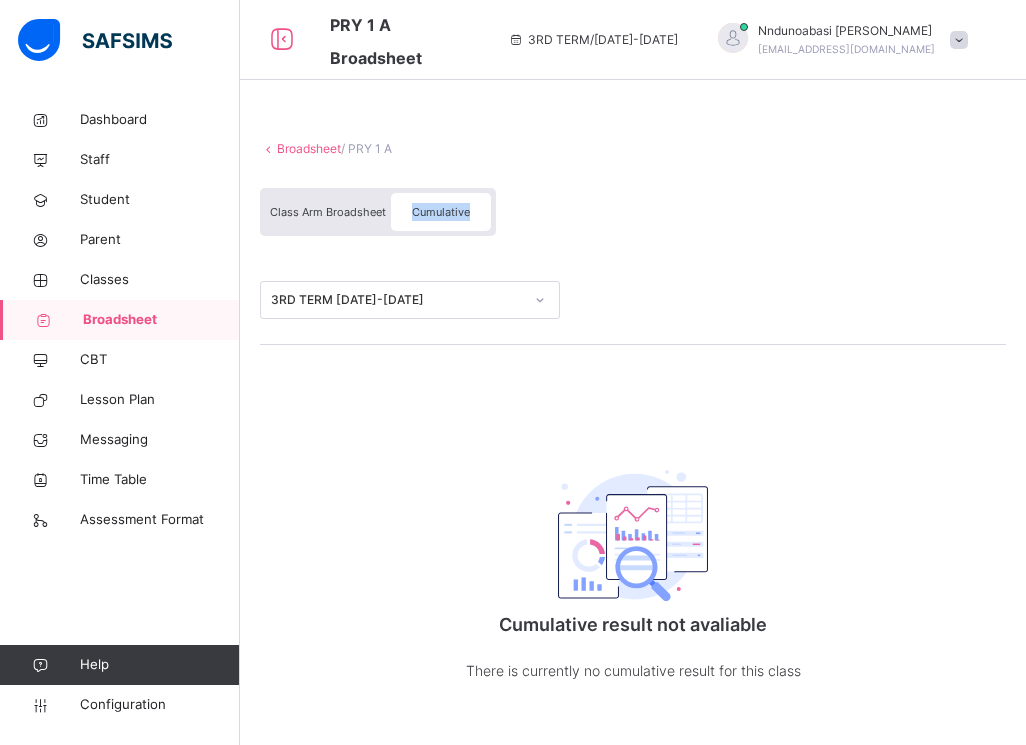 click on "Cumulative" at bounding box center (441, 212) 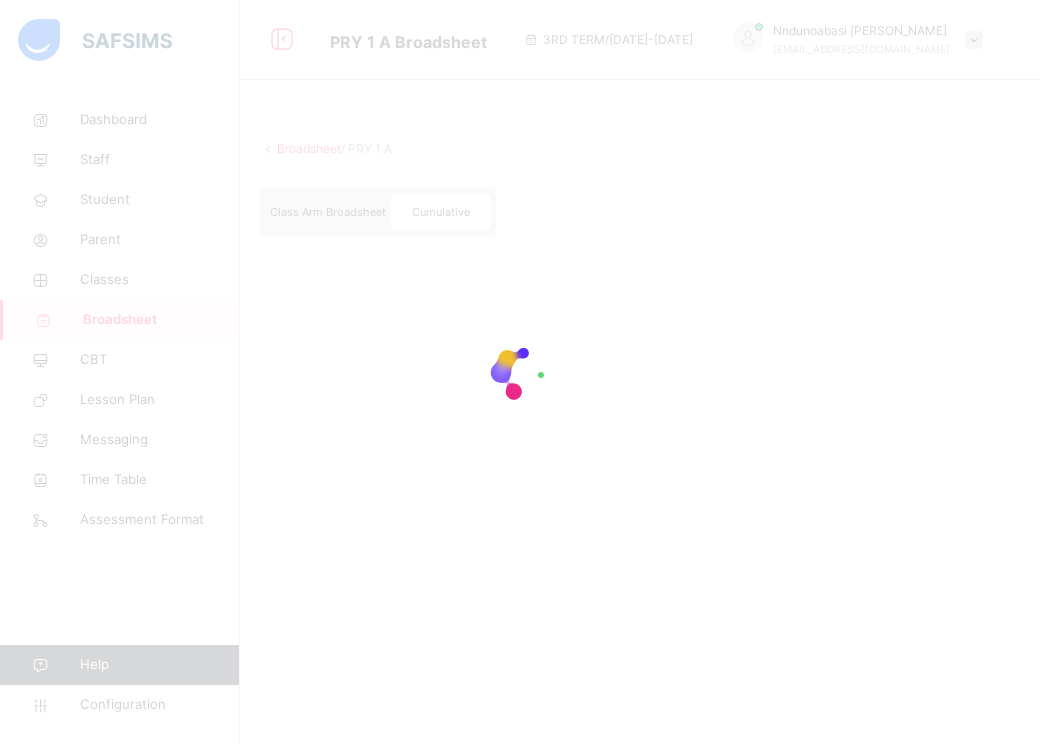 click at bounding box center (520, 372) 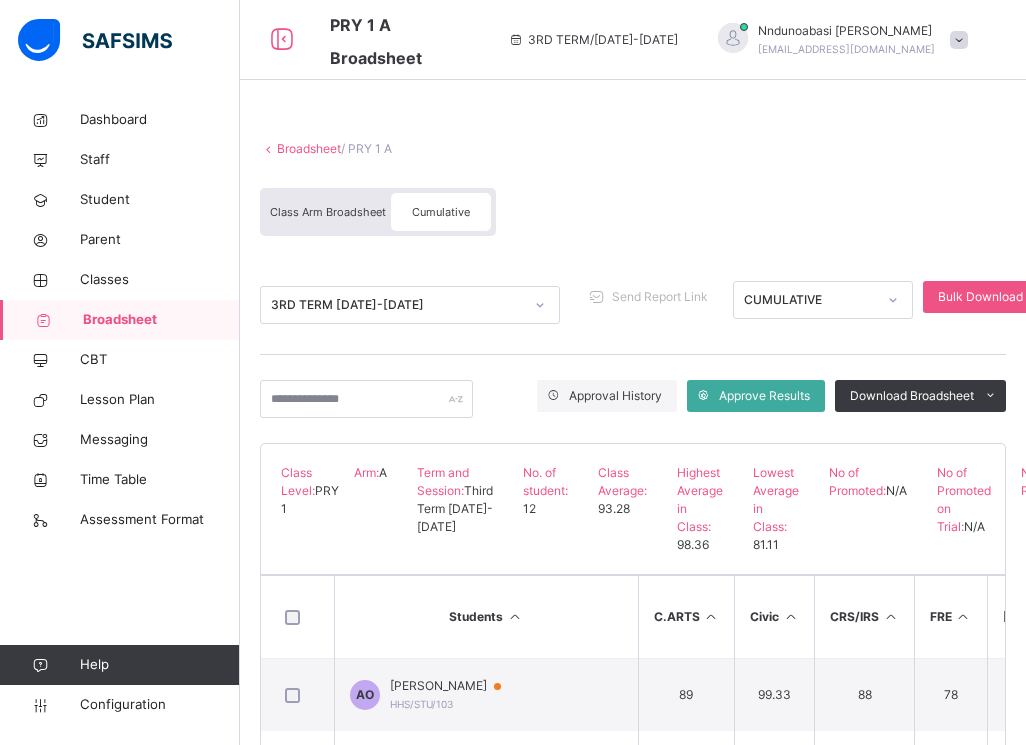 click on "Cumulative" at bounding box center (441, 212) 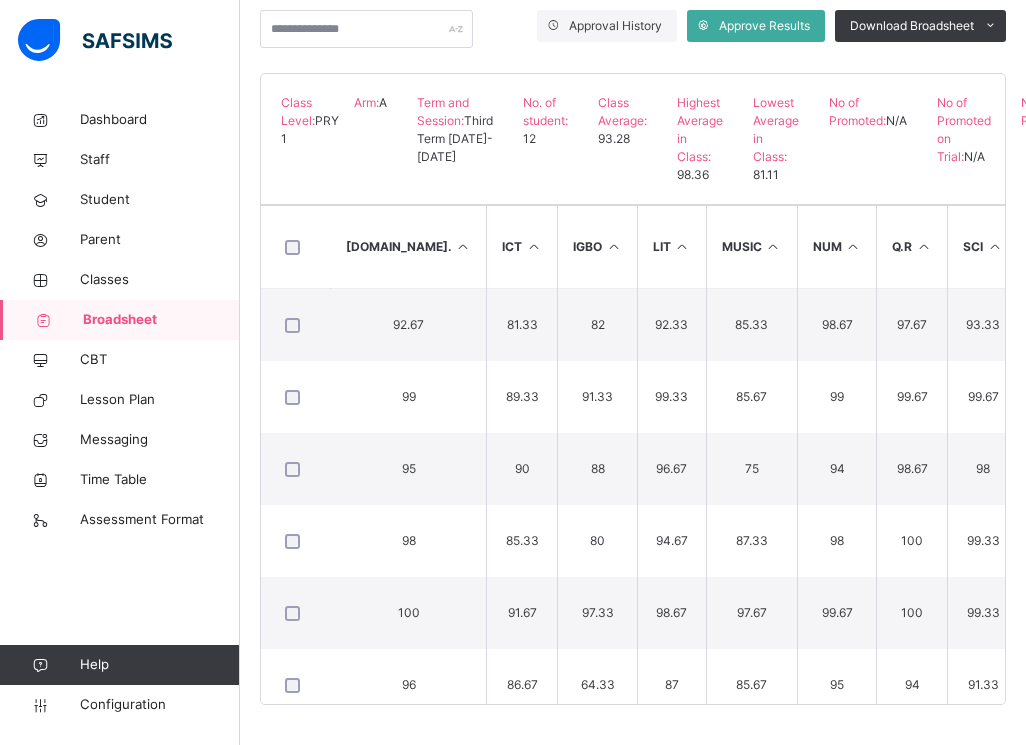 scroll, scrollTop: 0, scrollLeft: 1314, axis: horizontal 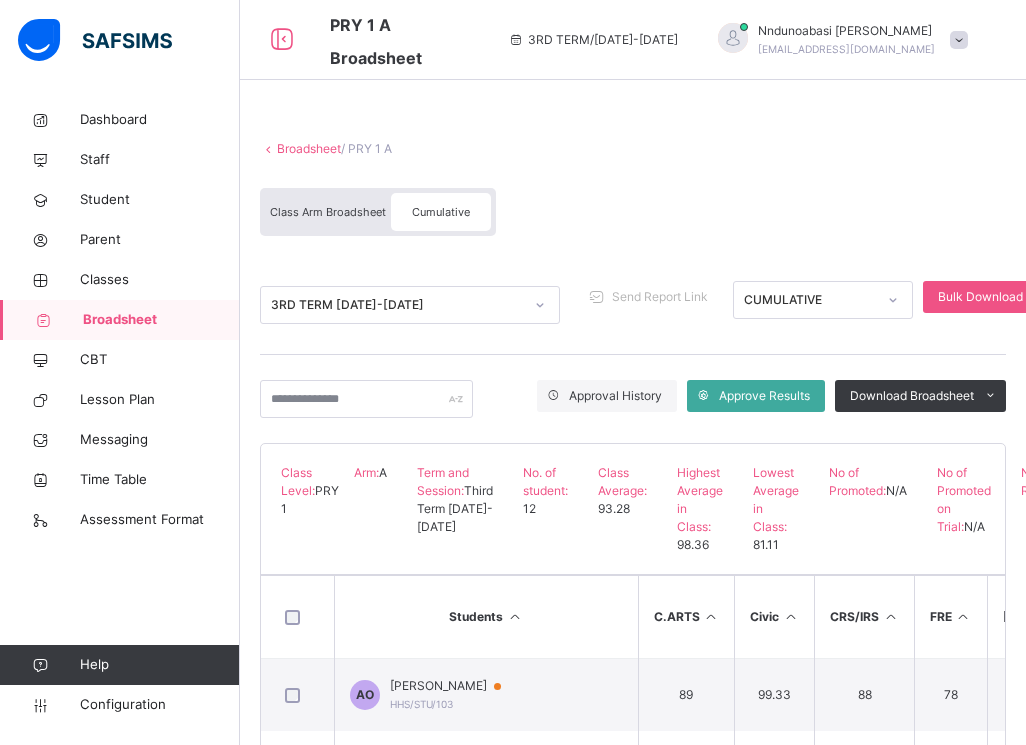 click on "Broadsheet" at bounding box center (309, 148) 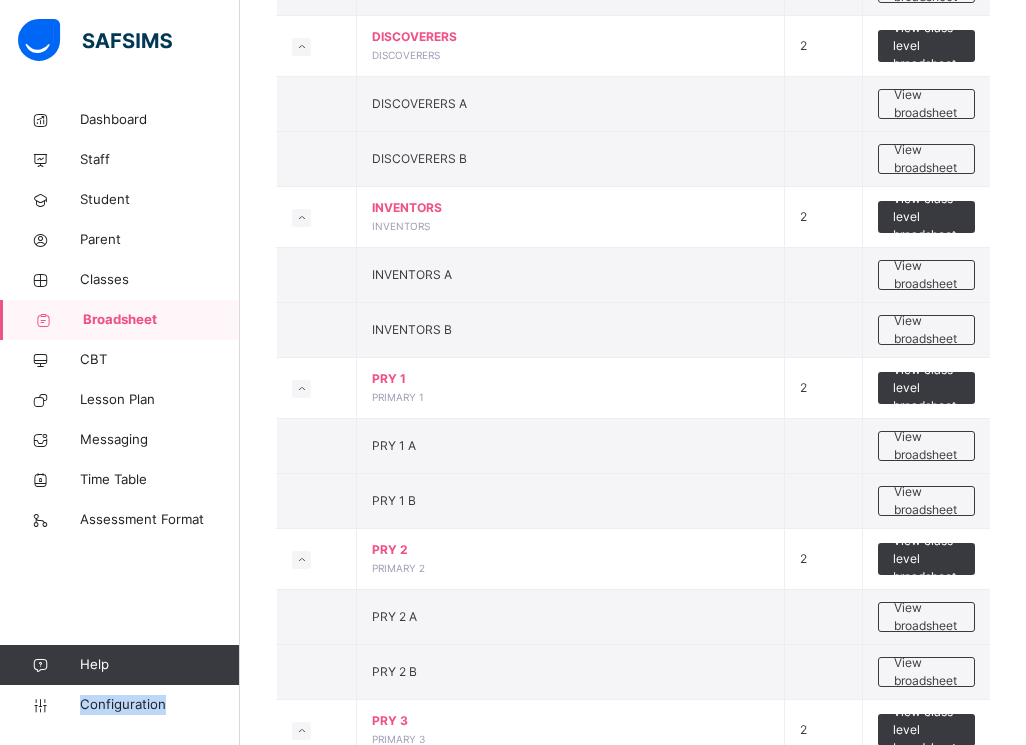 scroll, scrollTop: 520, scrollLeft: 0, axis: vertical 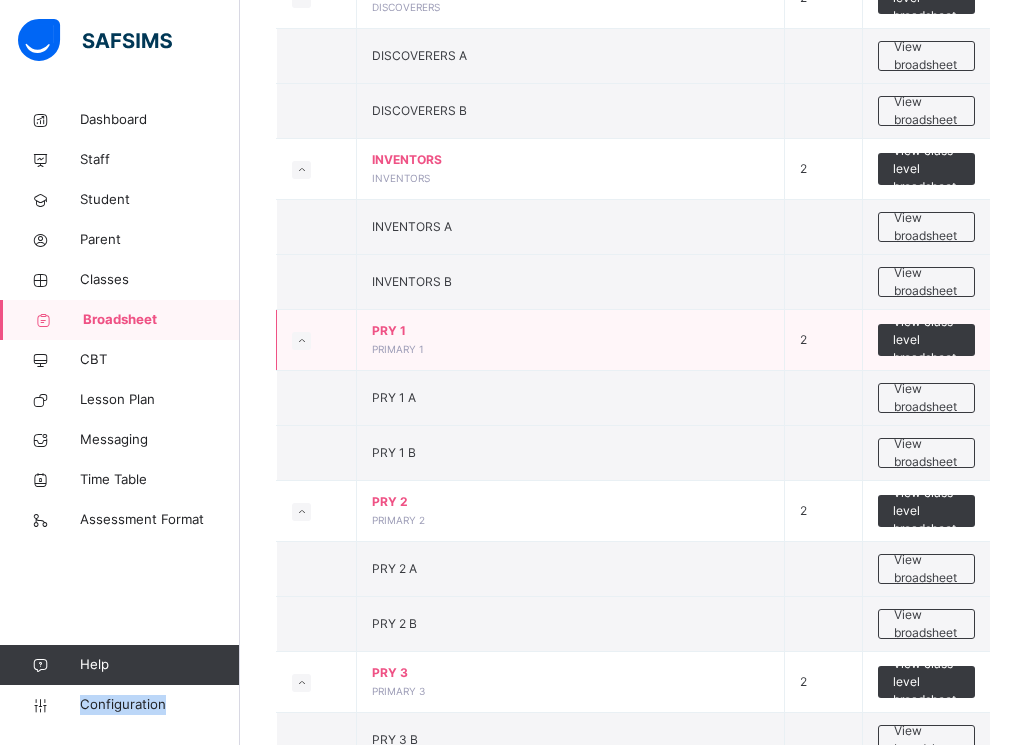 click on "PRY 1" at bounding box center (570, 331) 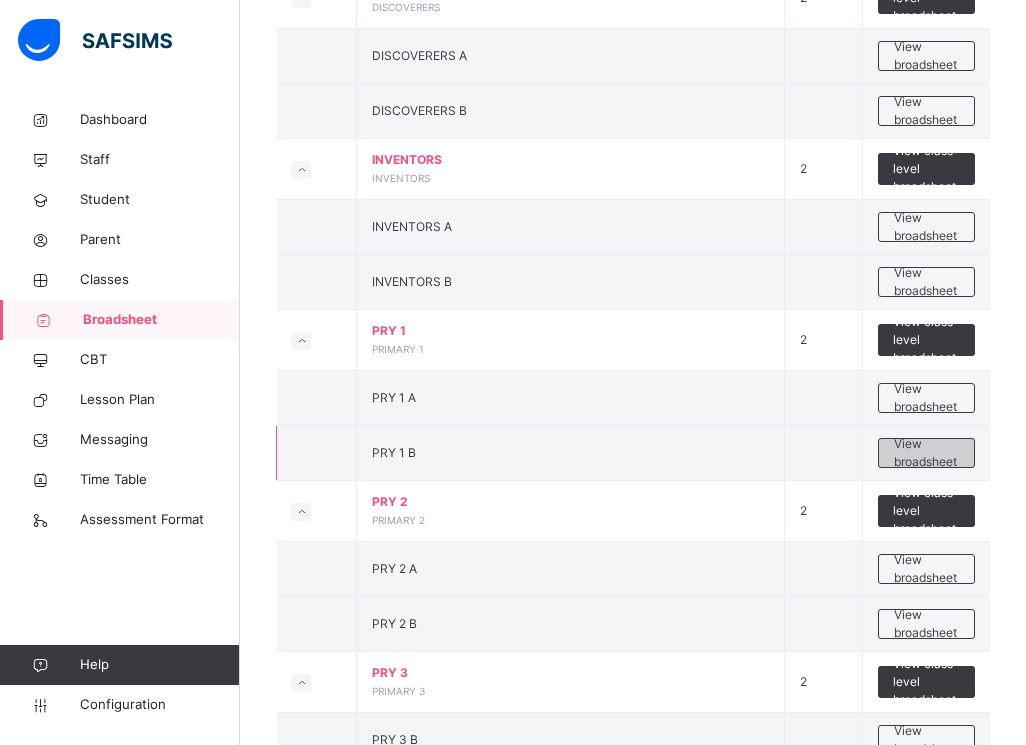 click on "View broadsheet" at bounding box center [926, 453] 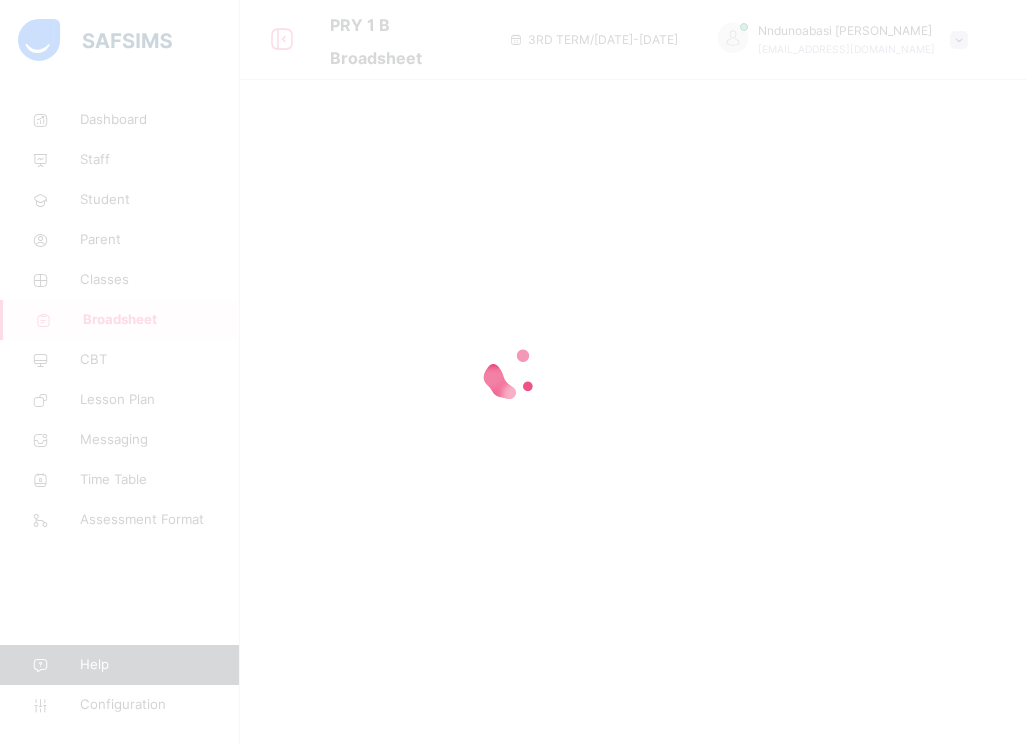 scroll, scrollTop: 0, scrollLeft: 0, axis: both 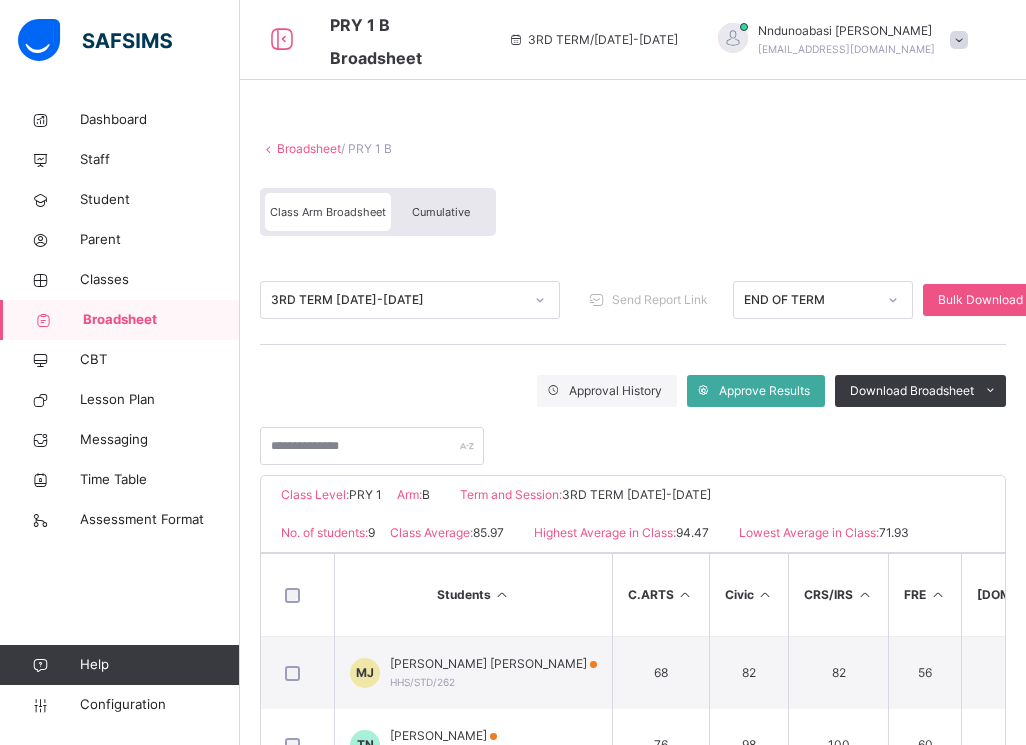 click on "Class Arm Broadsheet Cumulative" at bounding box center [633, 217] 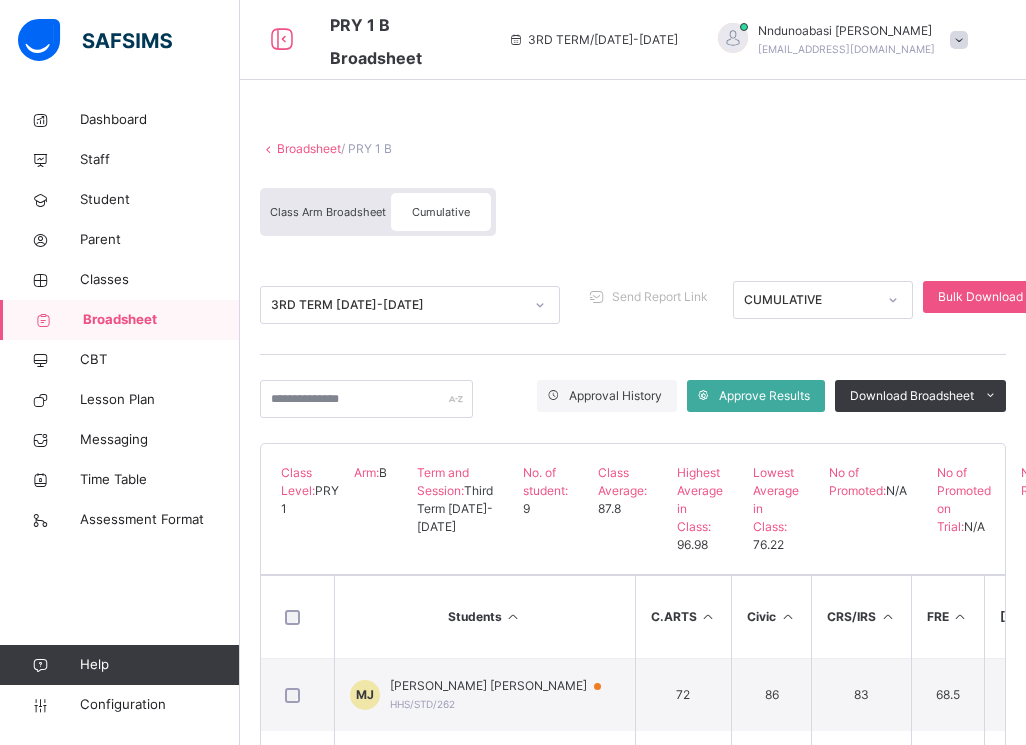click on "3RD TERM [DATE]-[DATE] Send Report Link CUMULATIVE Bulk Download Cumulative Reportsheet" at bounding box center [633, 305] 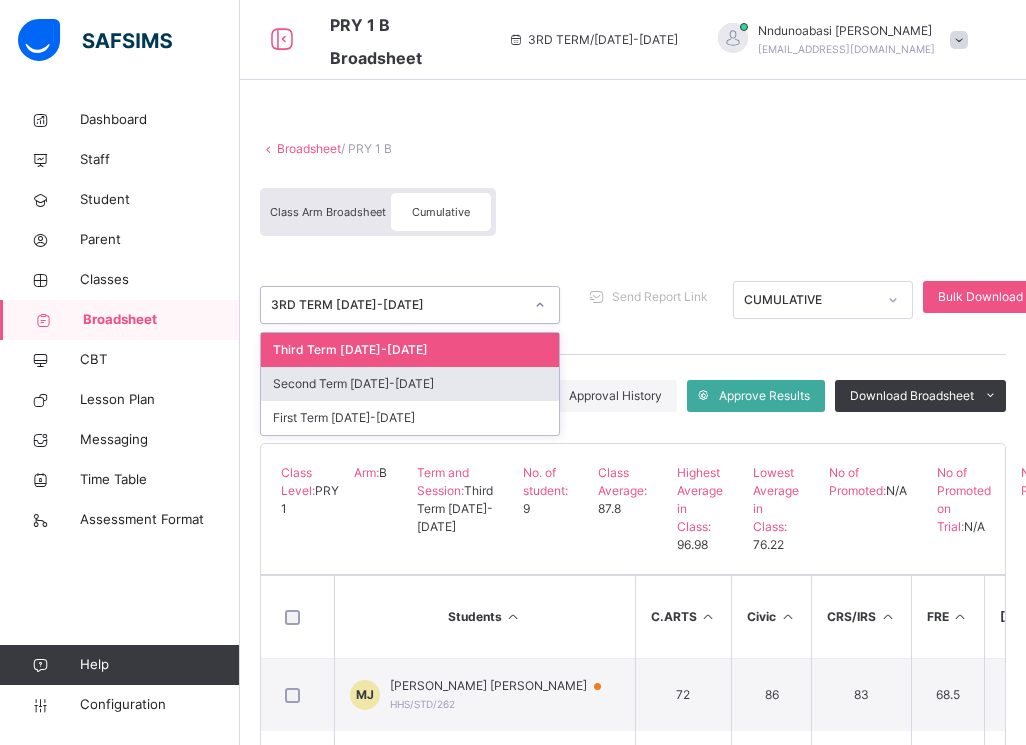click on "Second Term [DATE]-[DATE]" at bounding box center (410, 384) 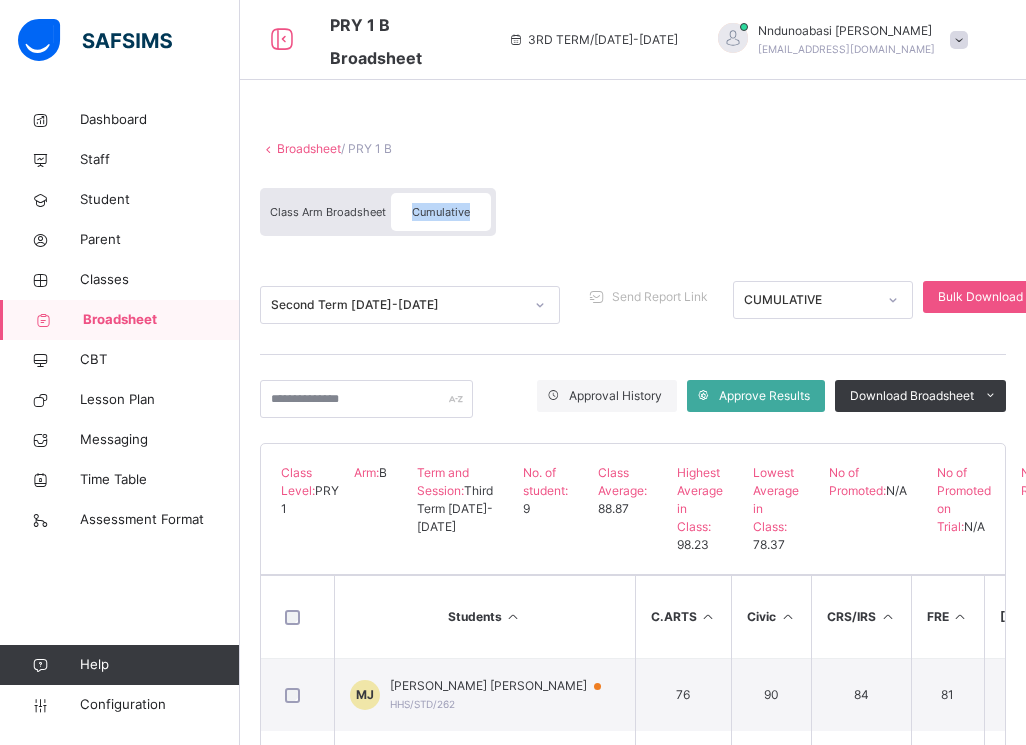 click on "Second Term [DATE]-[DATE] Send Report Link CUMULATIVE Bulk Download Cumulative Reportsheet" at bounding box center (633, 305) 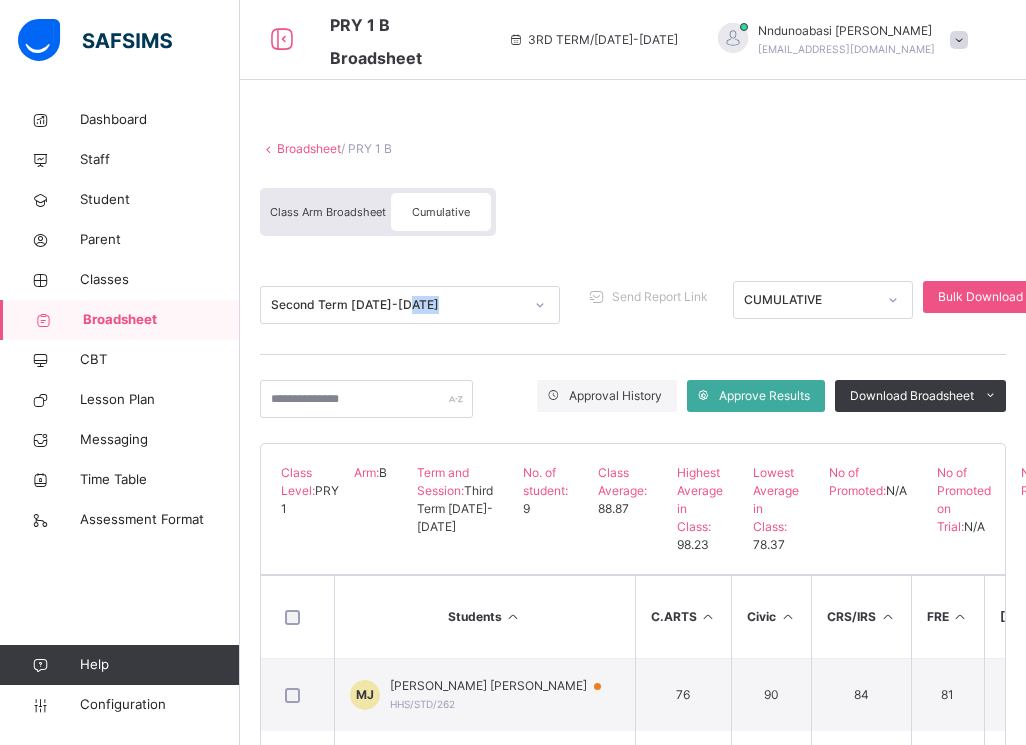 click on "Second Term [DATE]-[DATE] Send Report Link CUMULATIVE Bulk Download Cumulative Reportsheet" at bounding box center (633, 305) 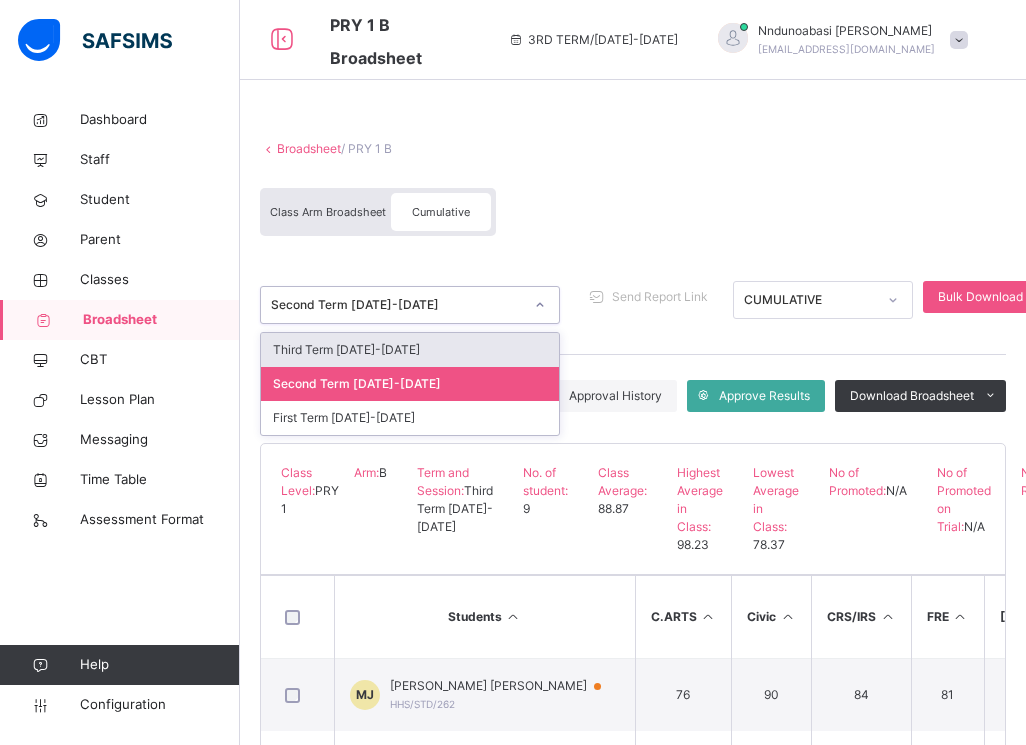 click at bounding box center (540, 305) 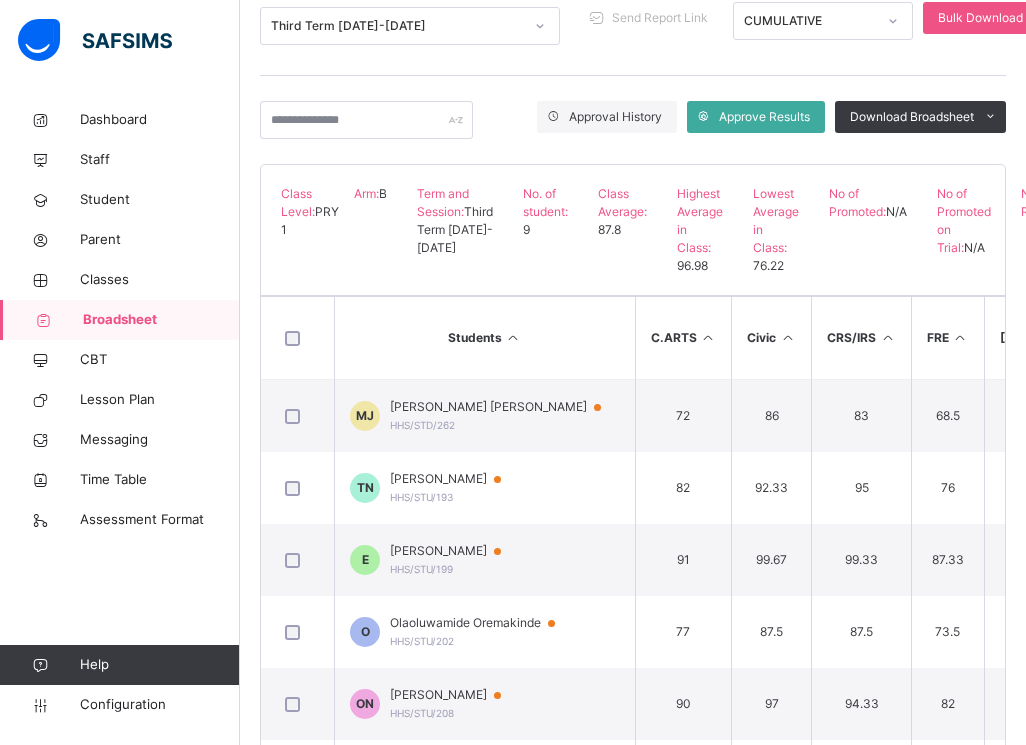 scroll, scrollTop: 406, scrollLeft: 0, axis: vertical 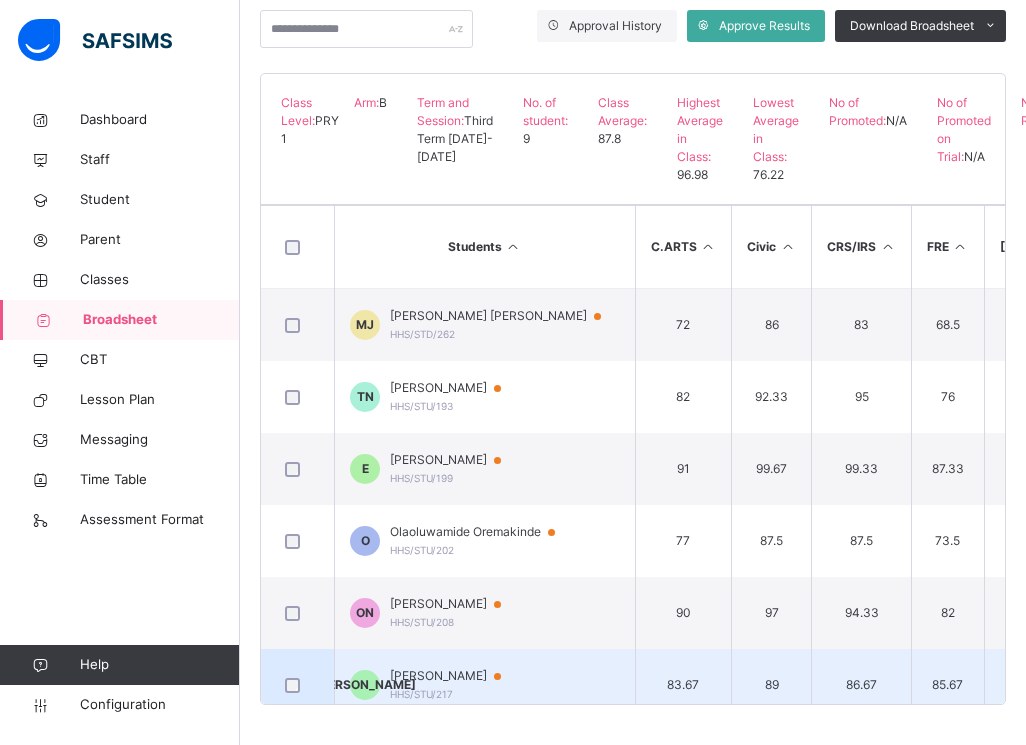 click on "85.67" at bounding box center (947, 685) 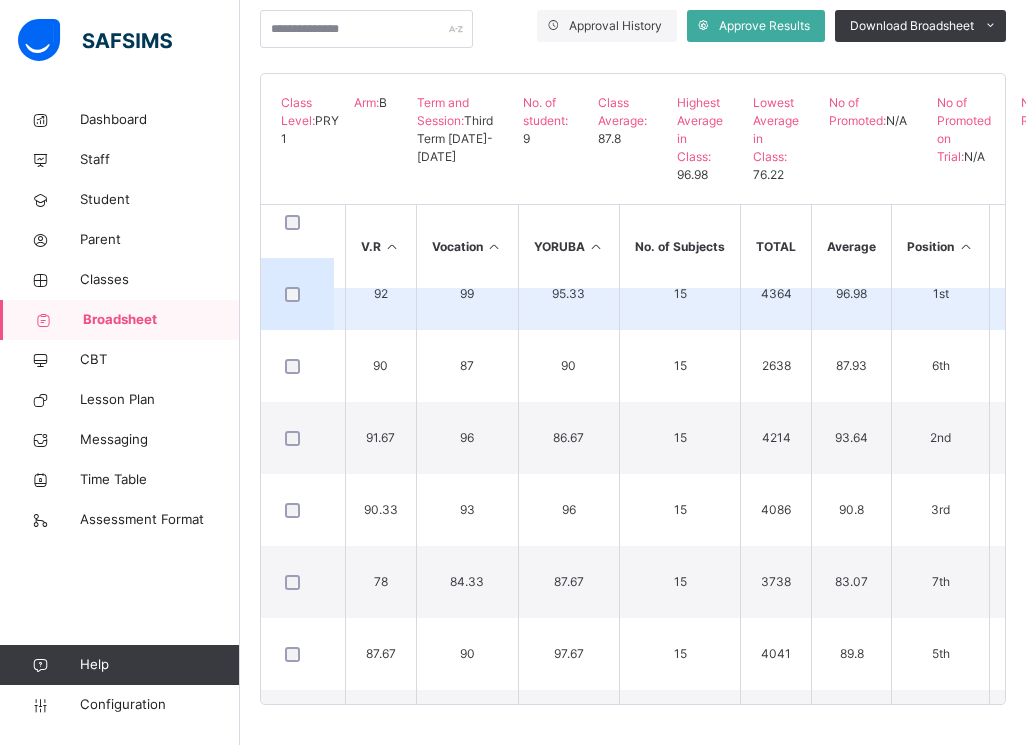 scroll, scrollTop: 55, scrollLeft: 1327, axis: both 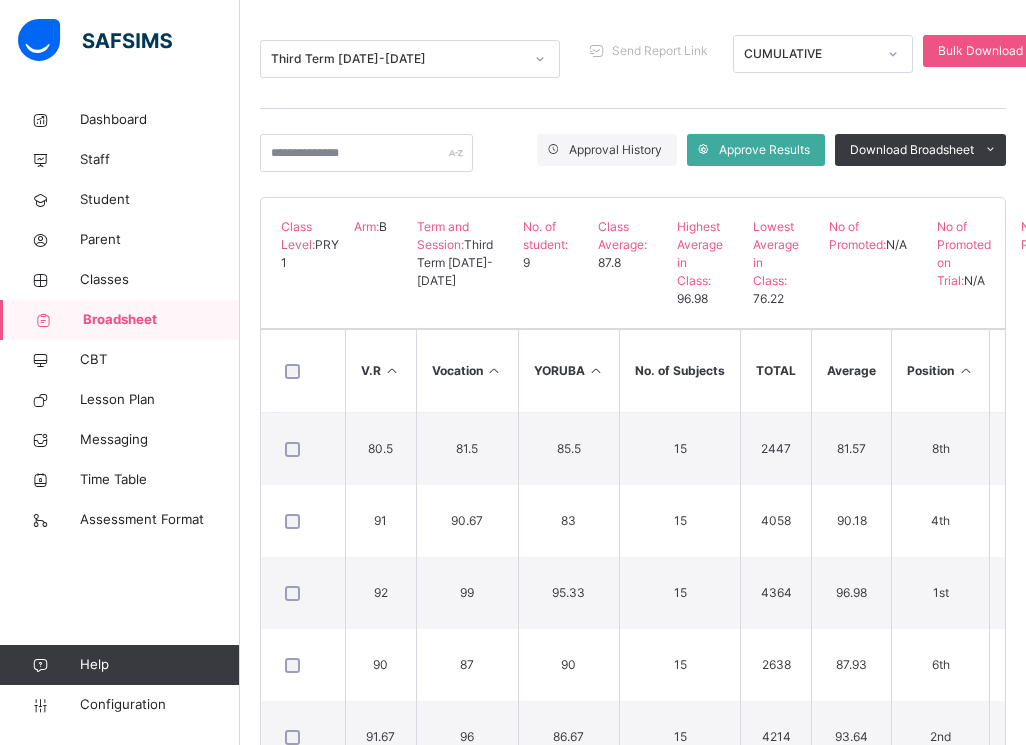 click 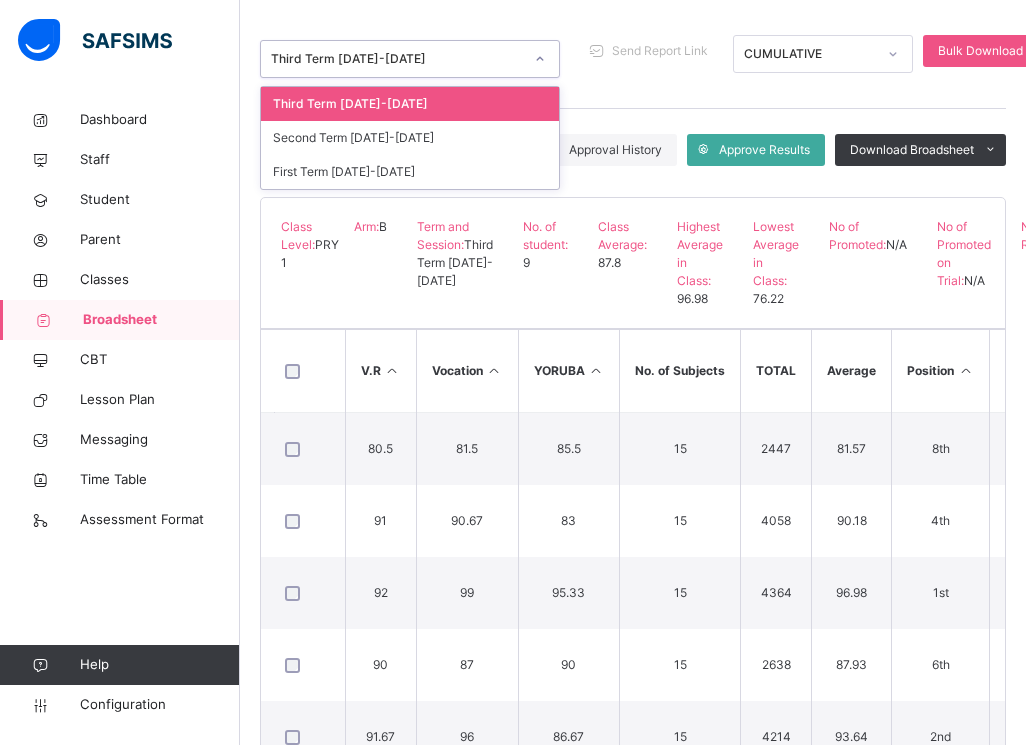 click on "option Third Term [DATE]-[DATE] focused, 1 of 3. 3 results available. Use Up and Down to choose options, press Enter to select the currently focused option, press Escape to exit the menu, press Tab to select the option and exit the menu. Third Term [DATE]-[DATE] Third Term [DATE]-[DATE] Second Term [DATE]-[DATE] First Term [DATE]-[DATE] Send Report Link CUMULATIVE Bulk Download Cumulative Reportsheet" at bounding box center [633, 59] 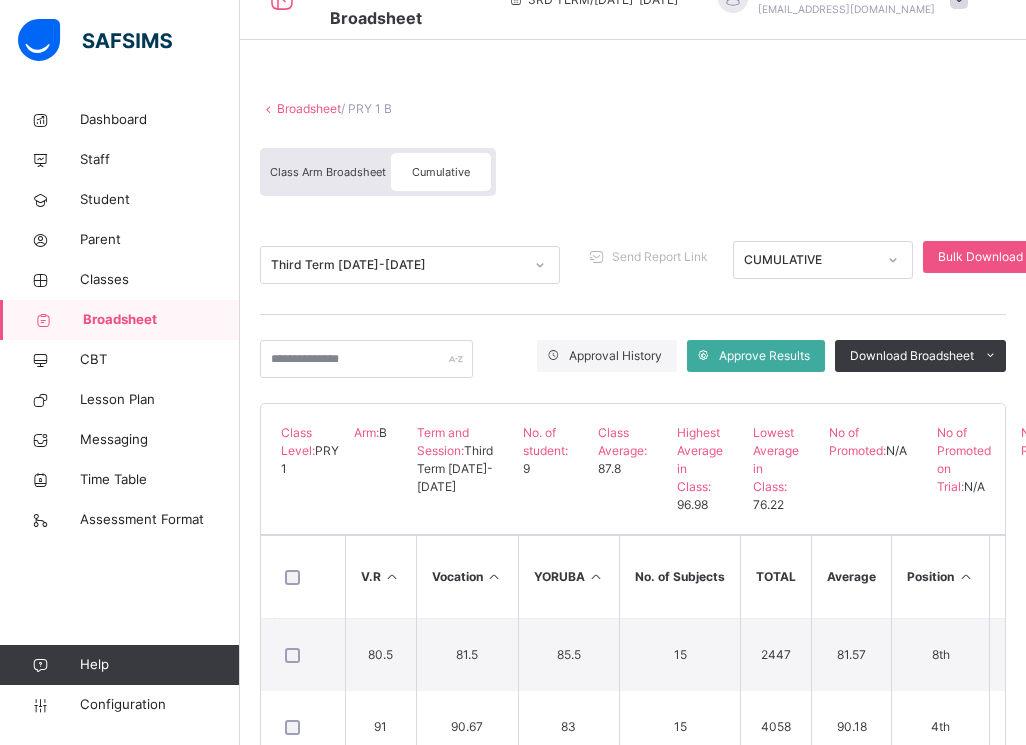 scroll, scrollTop: 0, scrollLeft: 0, axis: both 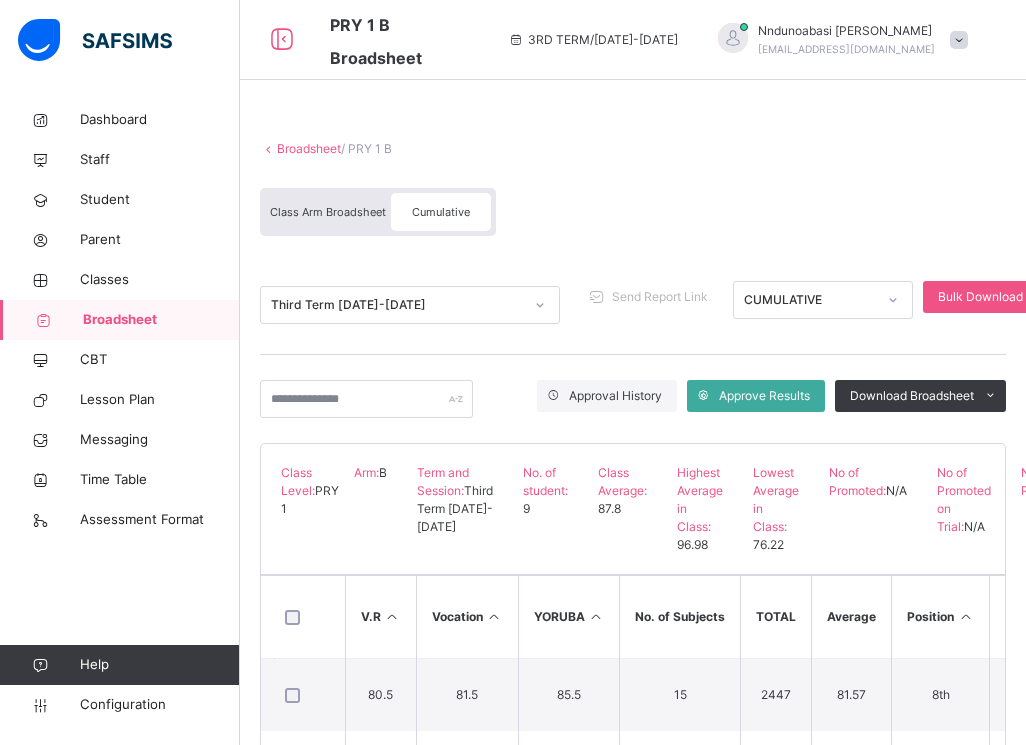 click on "Broadsheet" at bounding box center [309, 148] 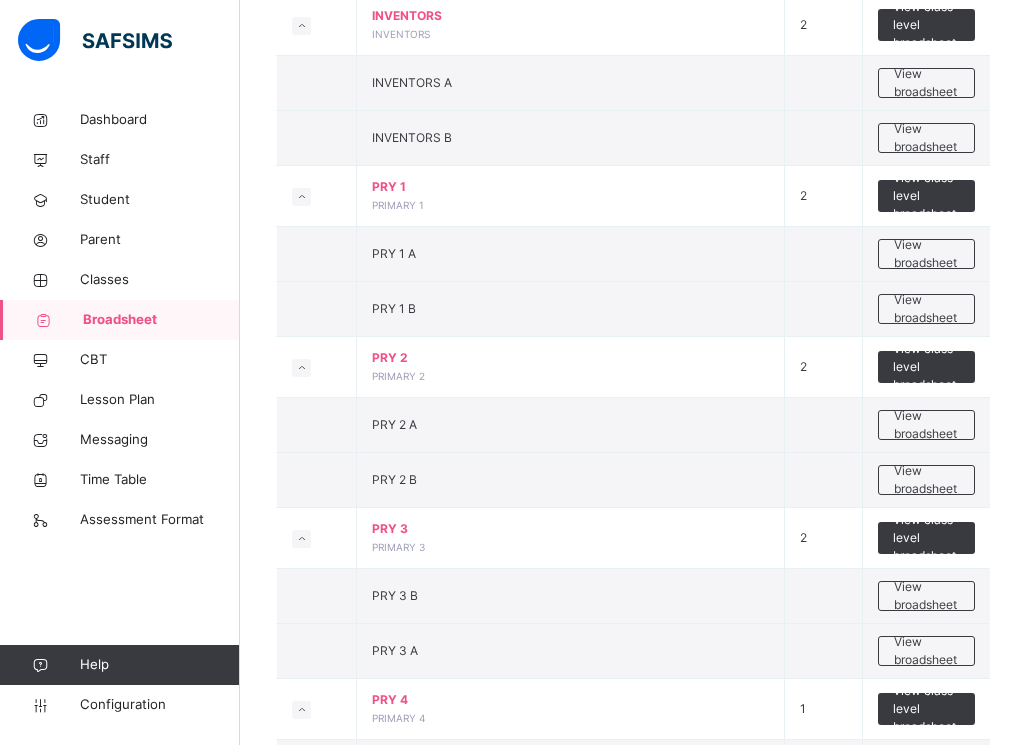 scroll, scrollTop: 840, scrollLeft: 0, axis: vertical 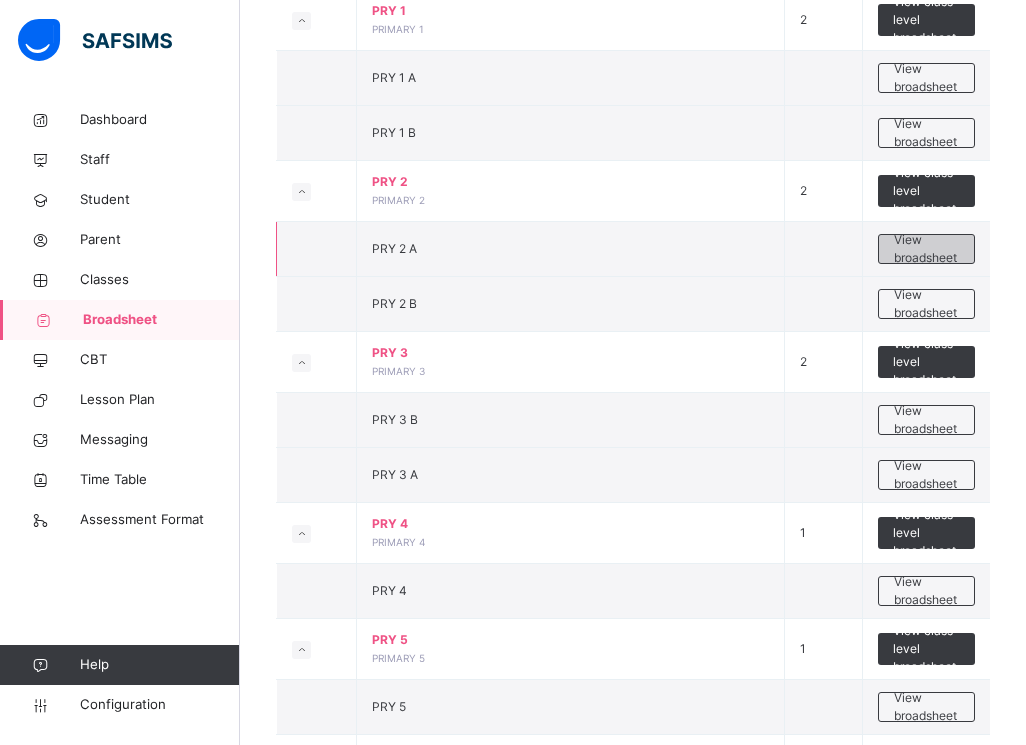 click on "View broadsheet" at bounding box center [926, 249] 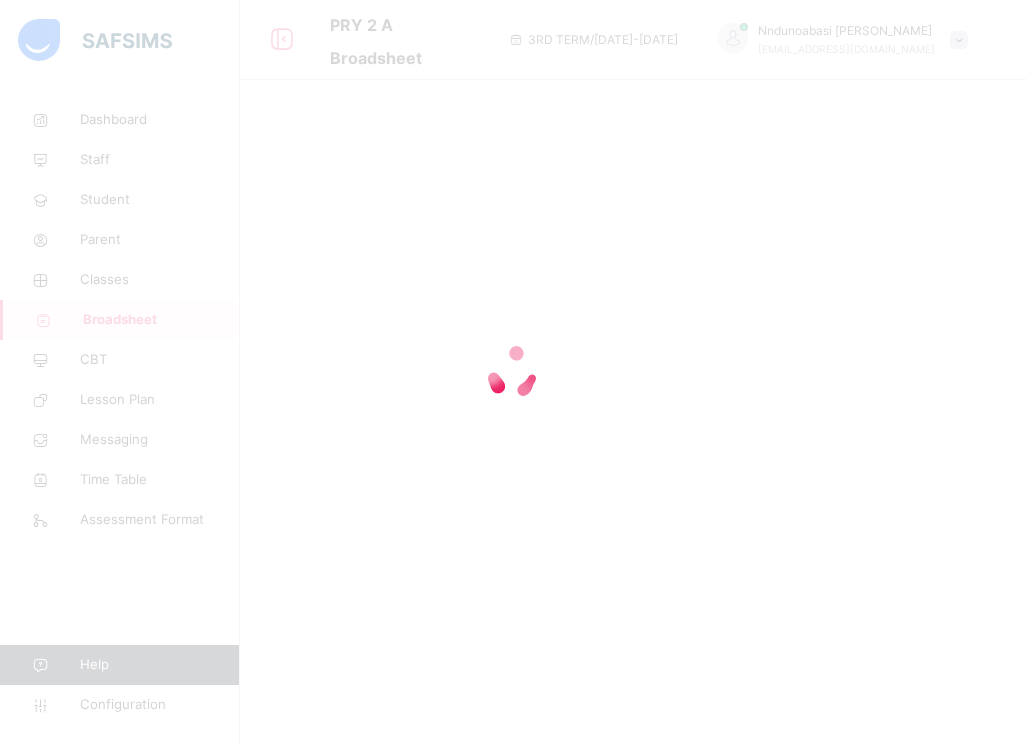 scroll, scrollTop: 0, scrollLeft: 0, axis: both 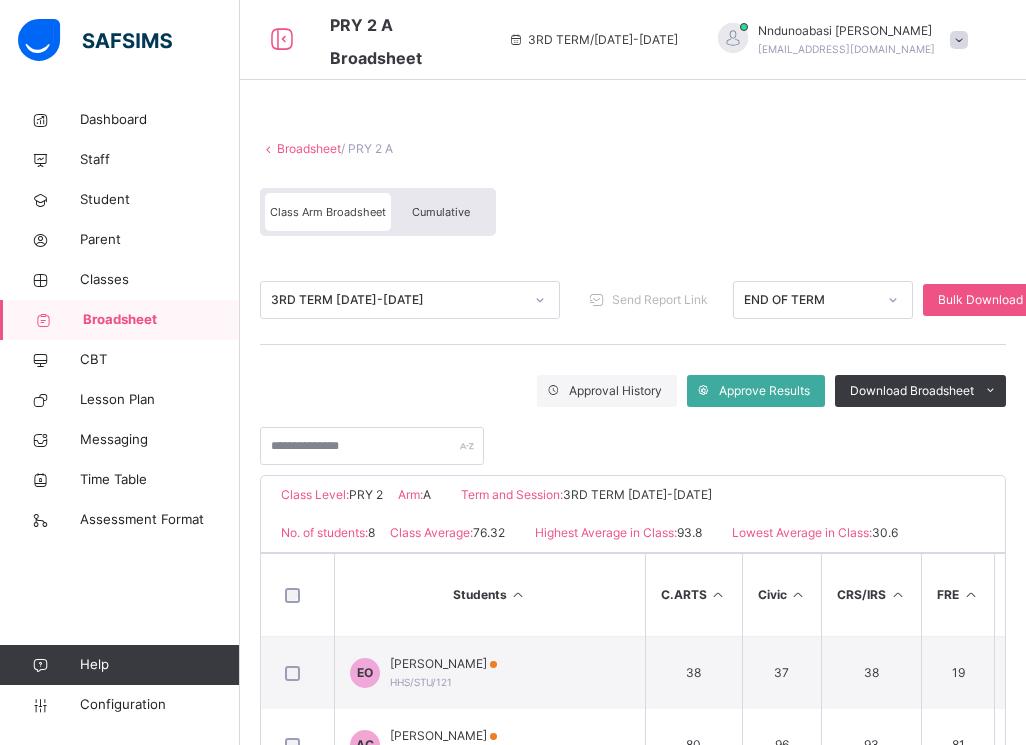 click on "Cumulative" at bounding box center [441, 212] 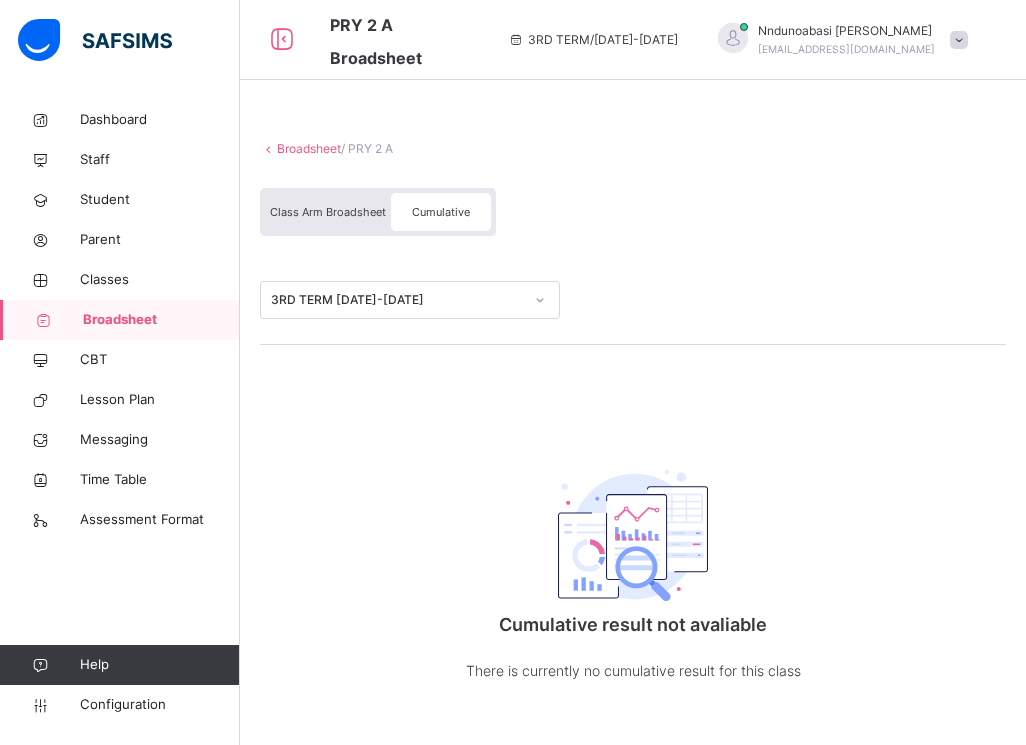 click on "Cumulative" at bounding box center (441, 212) 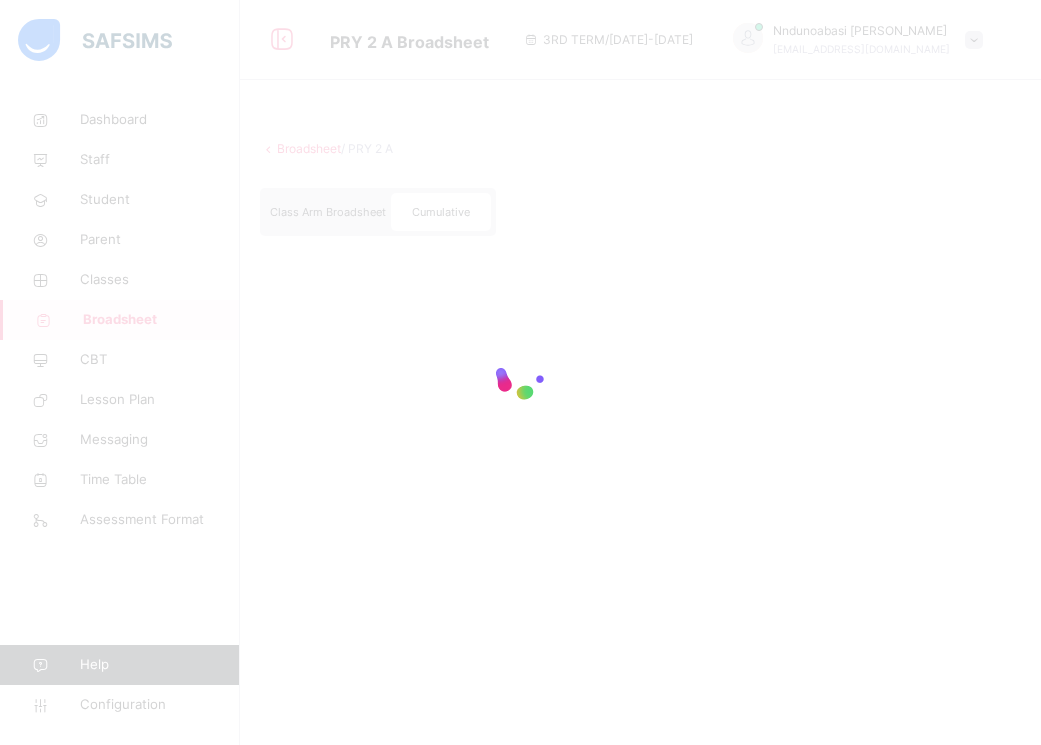 click at bounding box center (520, 372) 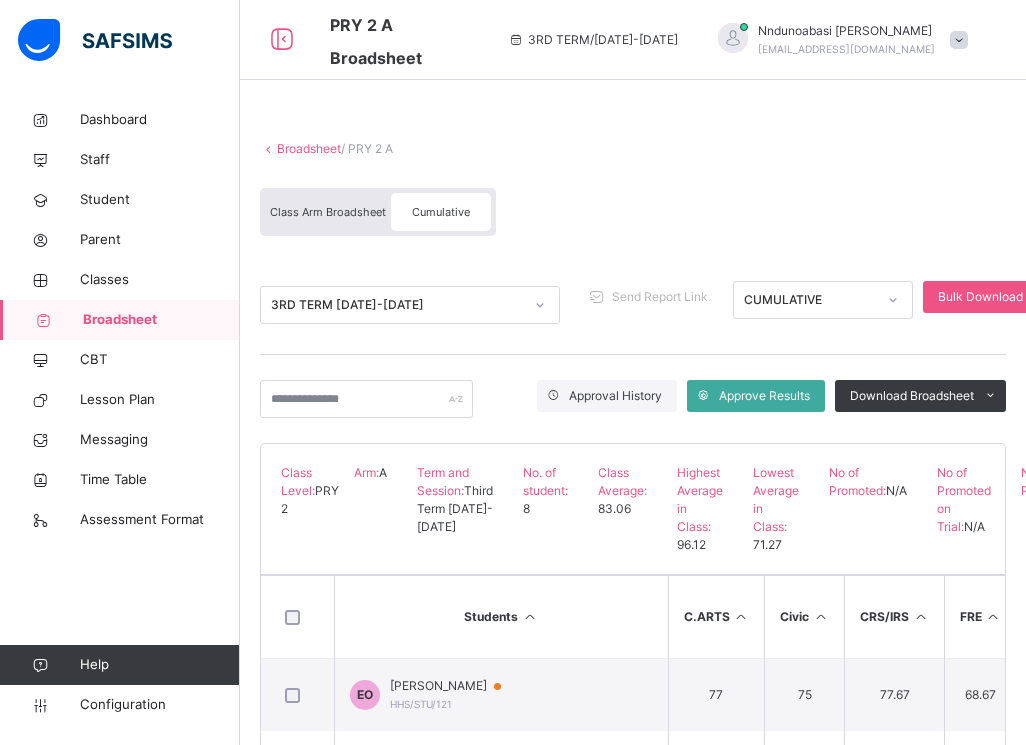 click on "Broadsheet  / PRY 2 A Class Arm Broadsheet Cumulative 3RD TERM [DATE]-[DATE] Send Report Link CUMULATIVE Bulk Download Cumulative Reportsheet  Approval History  Approve Results Download Broadsheet PDF Excel sheet Happy Hearts School Date: [DATE] 2:58:06 pm  Class Level:  PRY 2  Arm:  A  Term and Session:  Third Term [DATE]-[DATE]  No. of student:    8    Class Average:    83.06  Highest Average in Class:    96.12    Lowest Average in Class:    71.27    No of Promoted:   N/A   No of Promoted on Trial:   N/A   No of Repeat:   N/A  S/NO Admission No. Full Name C.ARTS Civic CRS/IRS FRE [DOMAIN_NAME]. ICT IGBO LIT MUSIC NUM Q.R SCI V.R Vocation YORUBA No. of Subjects TOTAL Average Position Status Grade 1 HHS/STU/121 [PERSON_NAME]   77   75   77.67   68.67   77.67   64   68   71.83   60.67   70.33   68.17   77.67   78   73   61.33 15 3207 71.27 8th N/A B 2 HHS/STU/123 [PERSON_NAME] Chukuigwe   85.67   87   88.67   80.67   90.33   65.67   76.33   79.33   77.67   63.67   74.67   88.67   88   73   58 15 3532 78.49 6th N/A B 3" at bounding box center (633, 607) 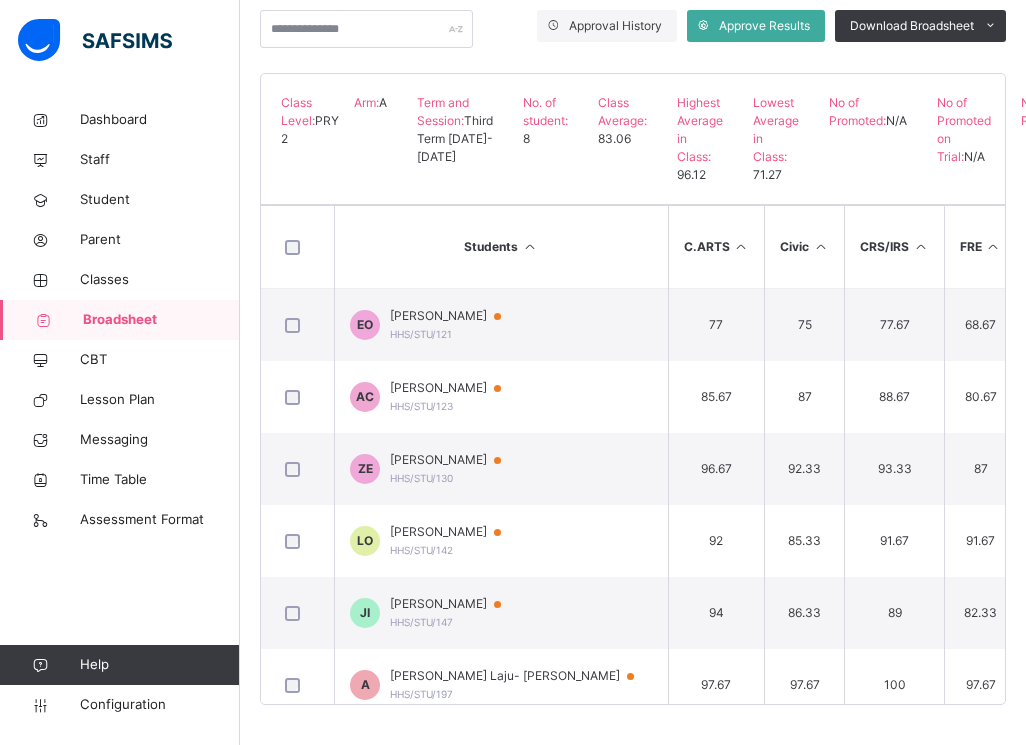 scroll, scrollTop: 0, scrollLeft: 657, axis: horizontal 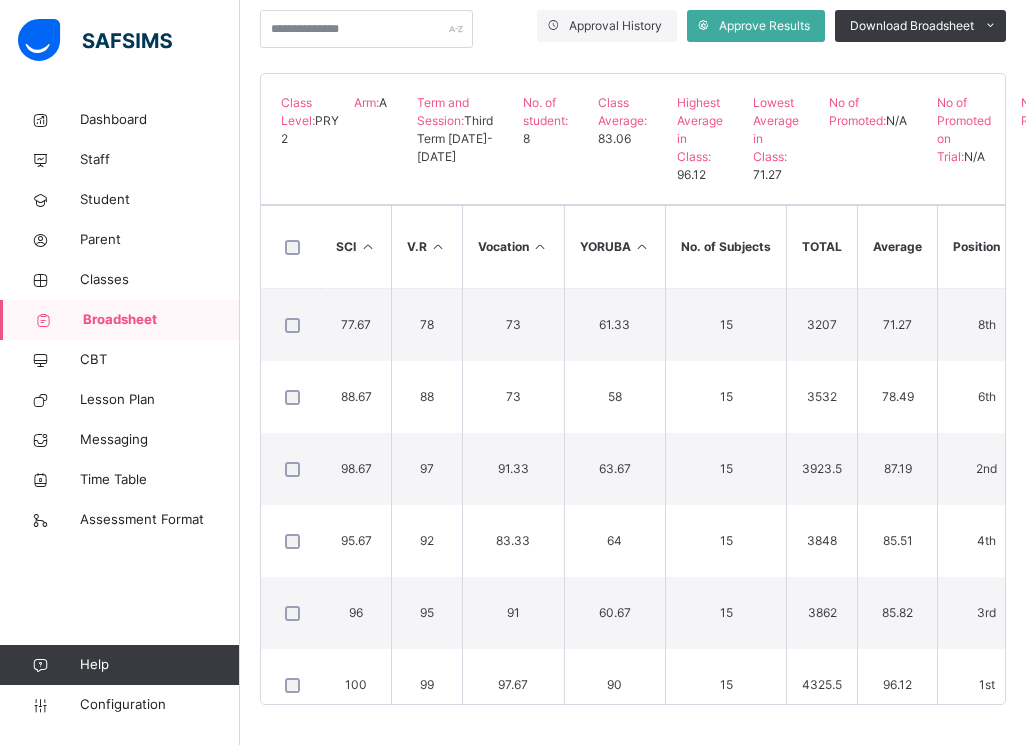 click on "Students   C.ARTS   Civic   CRS/IRS   FRE   [DOMAIN_NAME].   ICT   IGBO   LIT   MUSIC   NUM   Q.R   SCI   V.R   Vocation   YORUBA   No. of Subjects TOTAL Average Position   Status Grade EO [PERSON_NAME]     HHS/STU/121   77 75 77.67 68.67 77.67 64 68 71.83 60.67 70.33 68.17 77.67 78 73 61.33   15     3207     71.27     8th     N/A     B   AC [PERSON_NAME]     HHS/STU/123   85.67 87 88.67 80.67 90.33 65.67 76.33 79.33 77.67 63.67 74.67 88.67 88 73 58   15     3532     78.49     6th     N/A     B   ZE [PERSON_NAME] [PERSON_NAME]     HHS/STU/130   96.67 92.33 93.33 87 96.67 75.67 85 91.5 85.67 70.67 82.67 98.67 97 91.33 63.67   15     3923.5     87.19     2nd     N/A     B   LO [PERSON_NAME]     HHS/STU/142   92 85.33 91.67 91.67 88 72 85 81.67 94 73 93.33 95.67 92 83.33 64   15     3848     85.51     4th     N/A     B   [PERSON_NAME]     HHS/STU/147   94 86.33 89 82.33 91.67 81.33 78 86.33 91.33 77 87.33 96 95 91 60.67   15     3862     85.82     3rd     N/A     B   A [PERSON_NAME] Laju- [PERSON_NAME]        95" at bounding box center (633, 454) 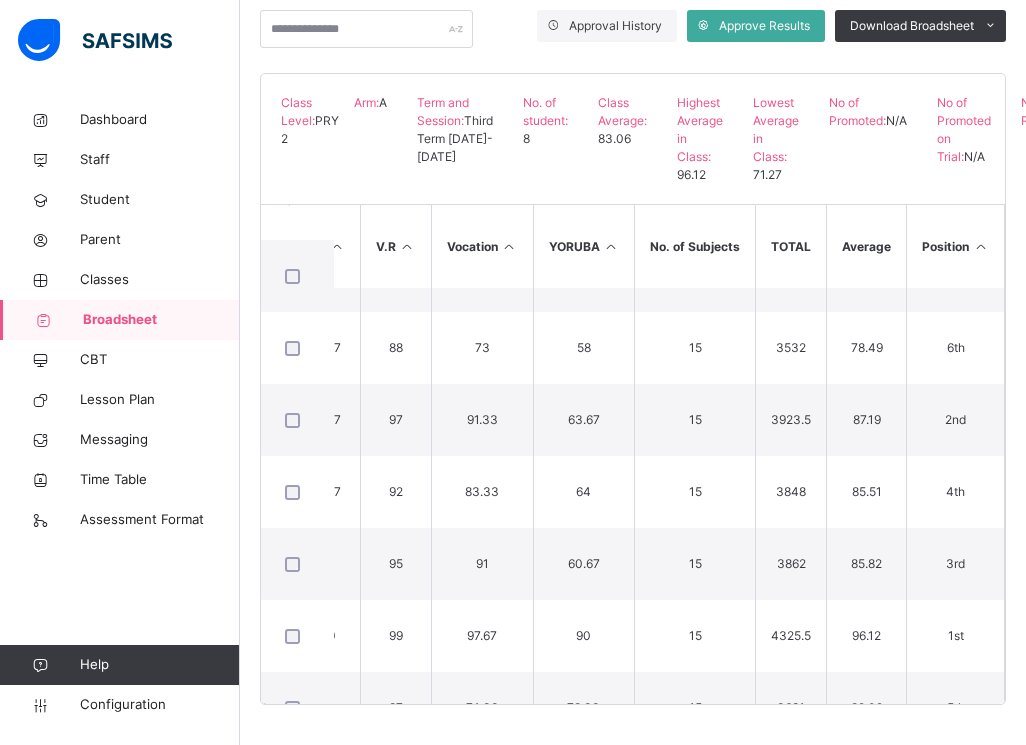 scroll, scrollTop: 9, scrollLeft: 1345, axis: both 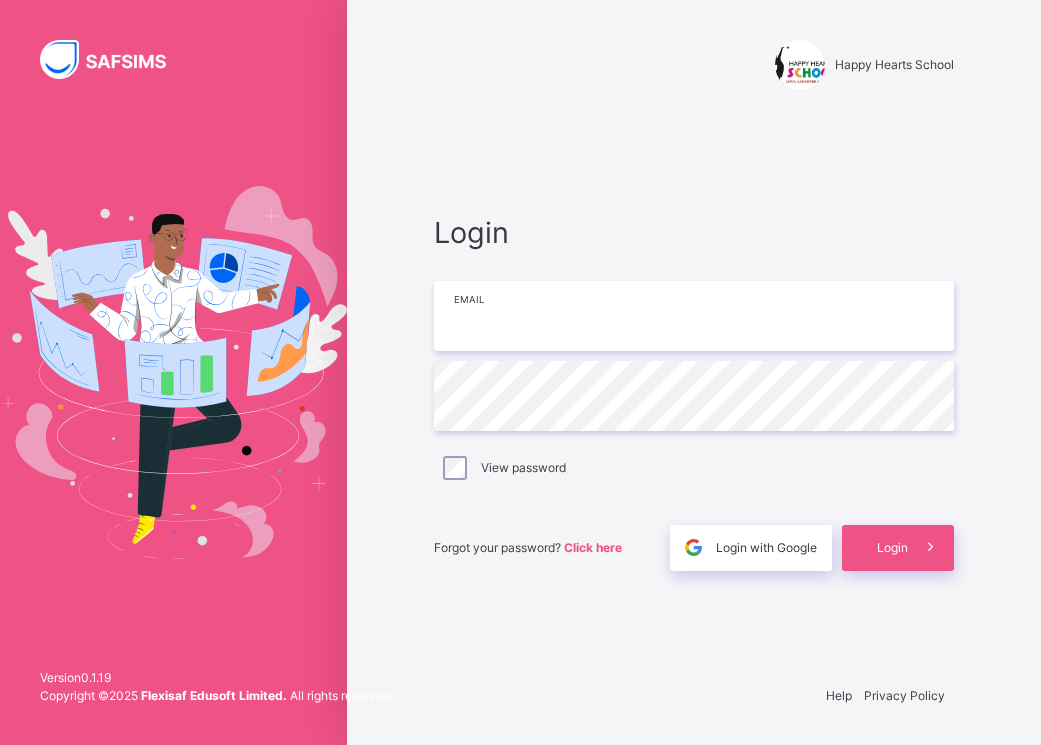 type on "**********" 